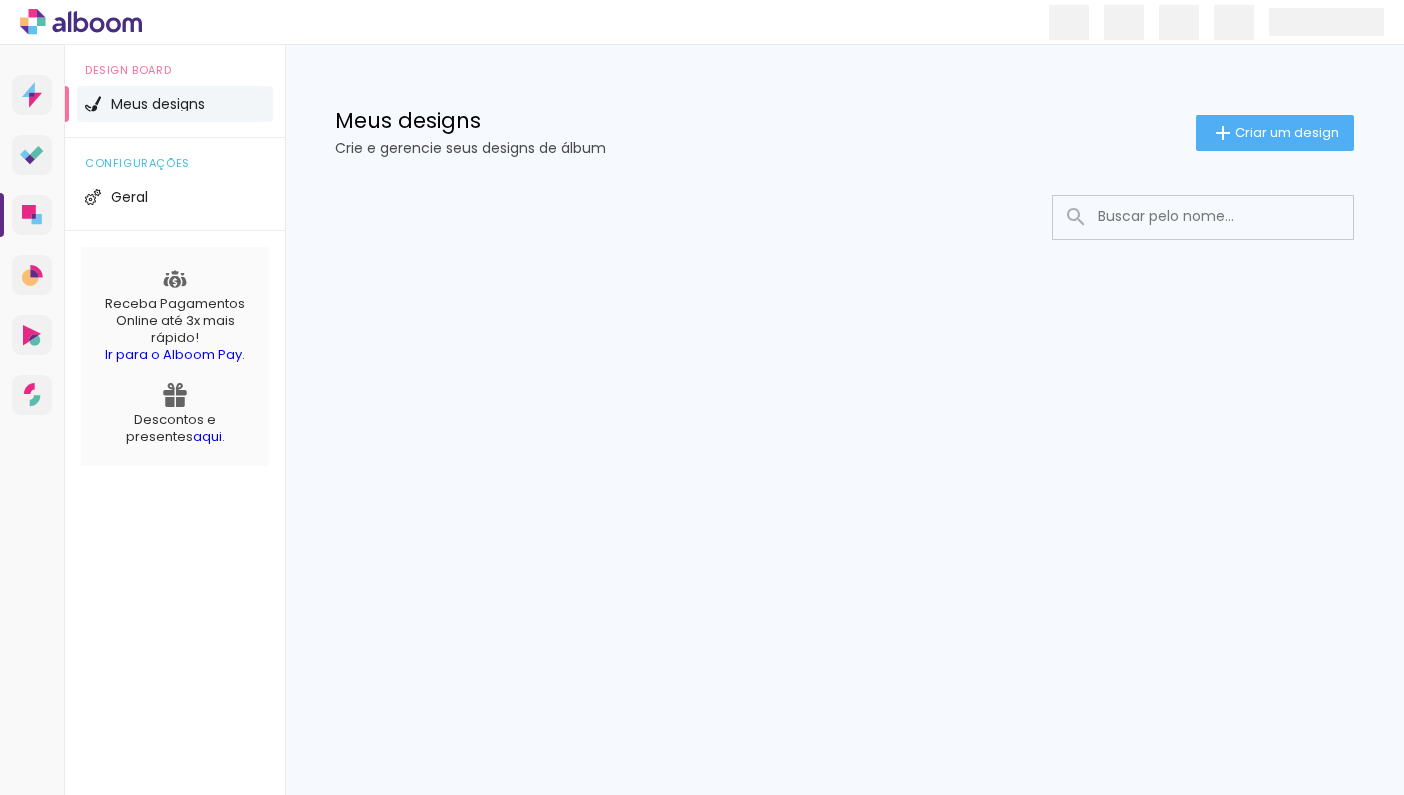scroll, scrollTop: 0, scrollLeft: 0, axis: both 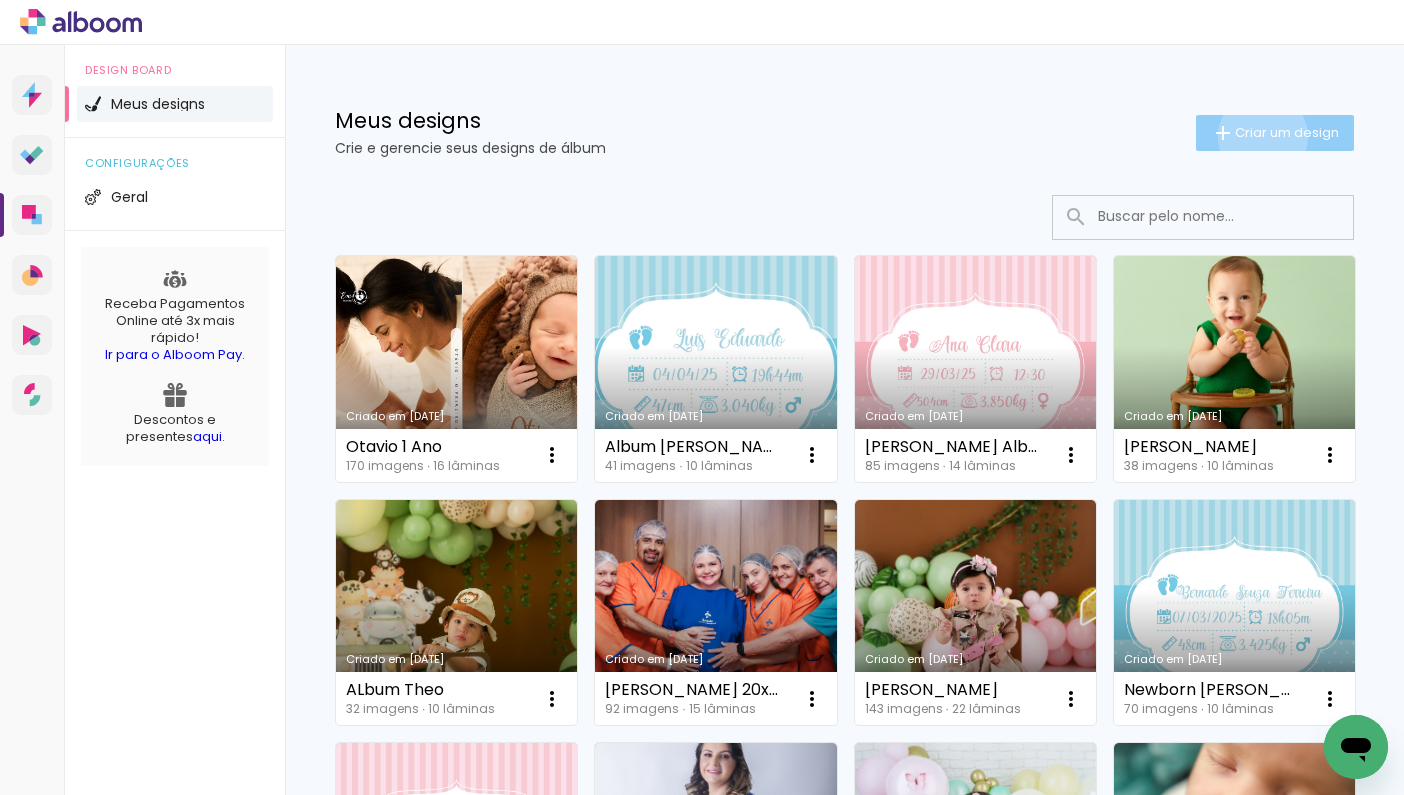 click on "Criar um design" 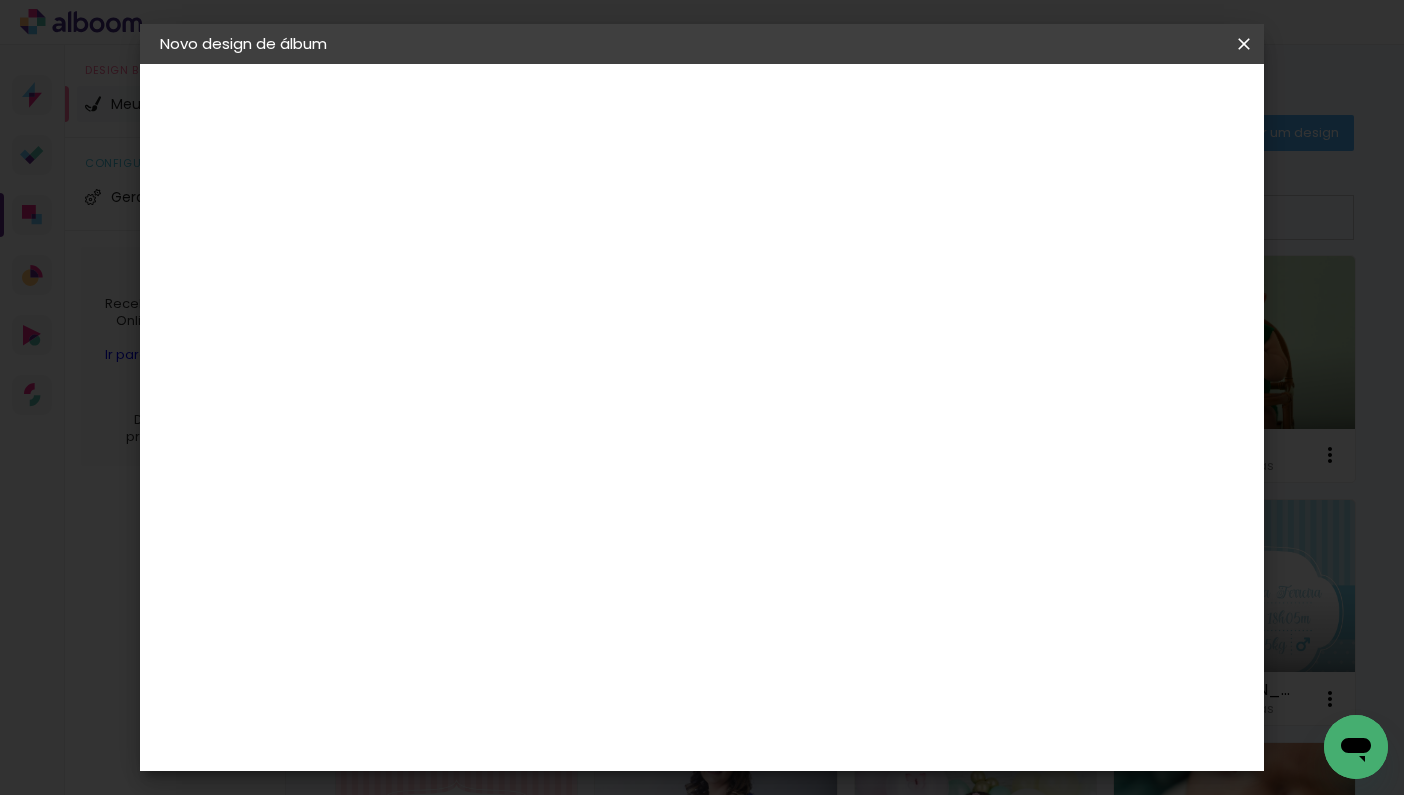 click at bounding box center [487, 268] 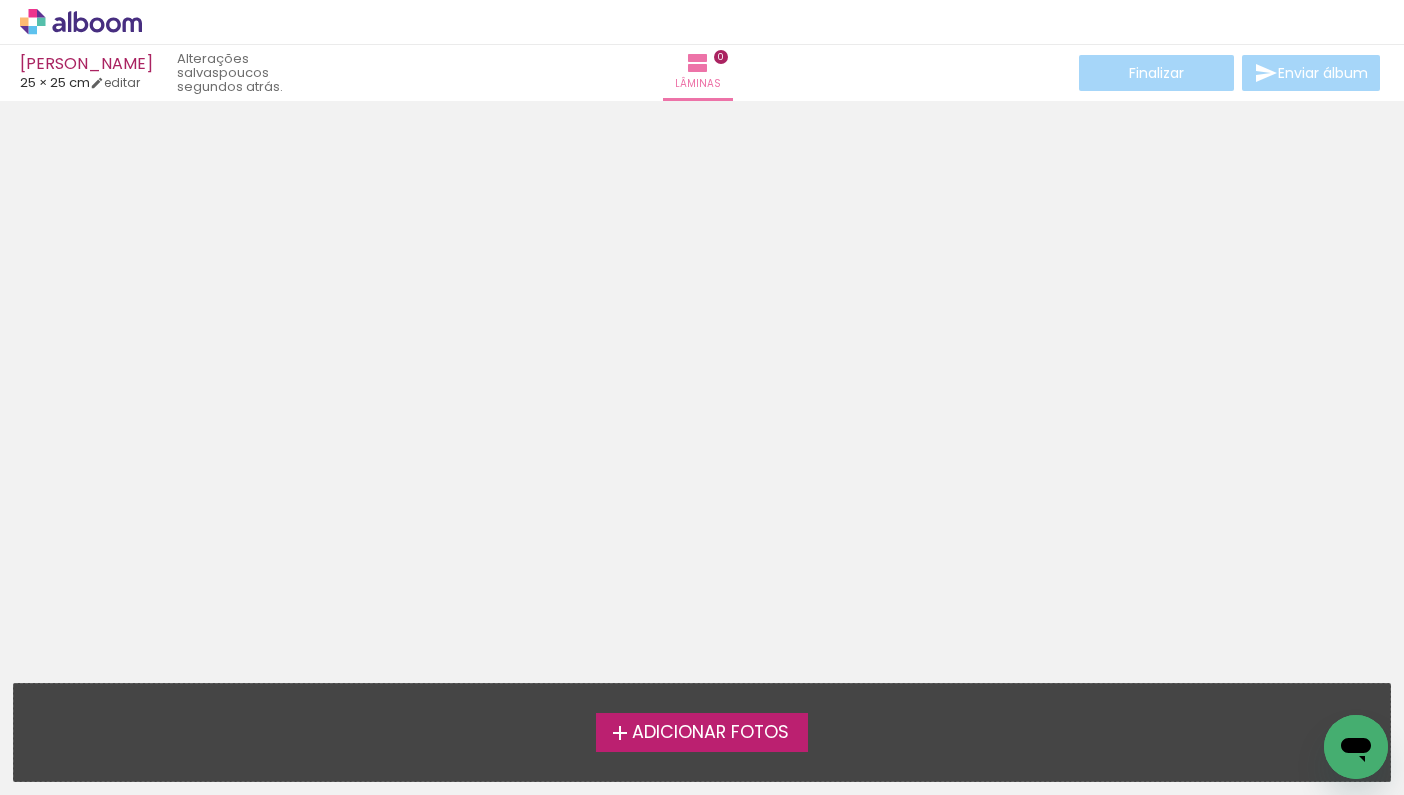 click on "Adicionar Fotos" at bounding box center (710, 733) 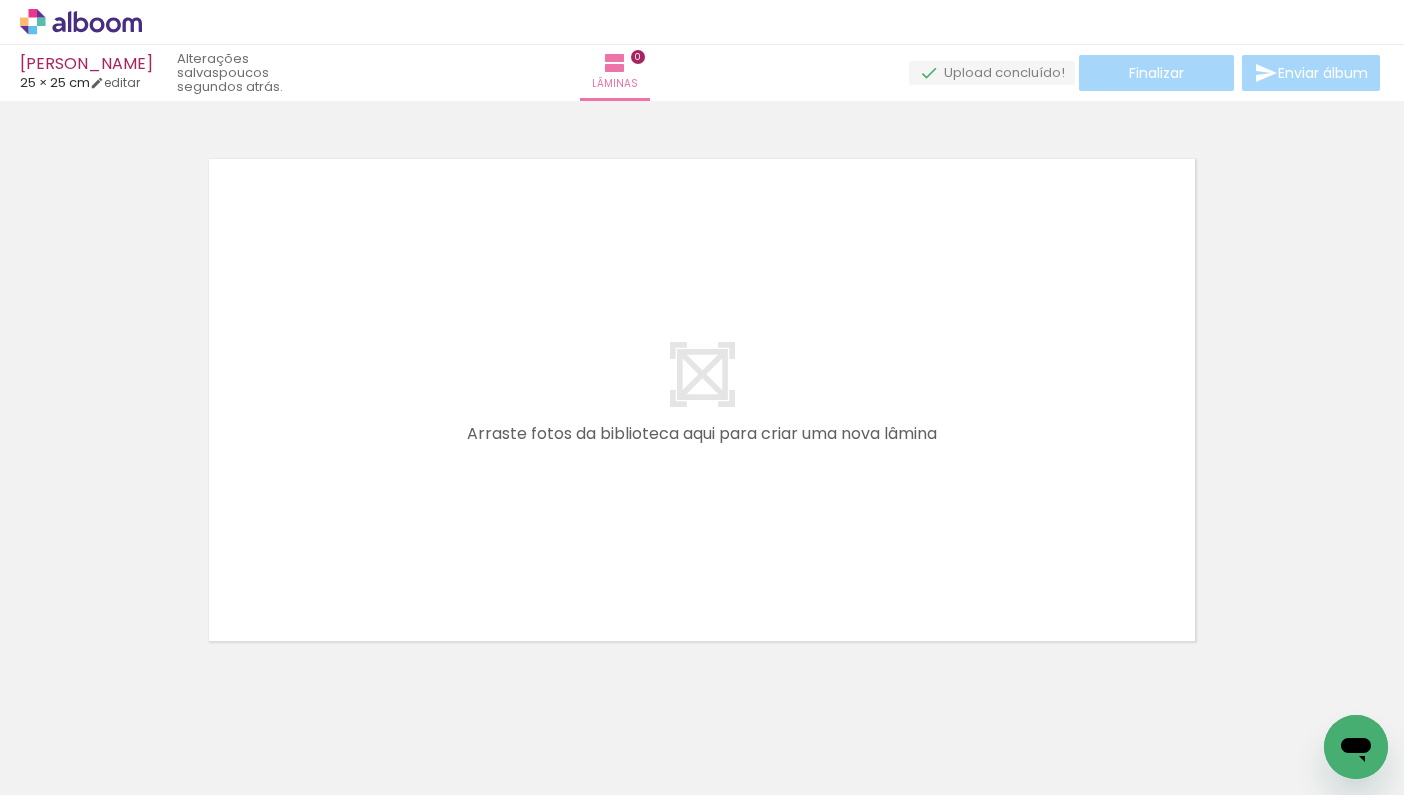 scroll, scrollTop: 25, scrollLeft: 0, axis: vertical 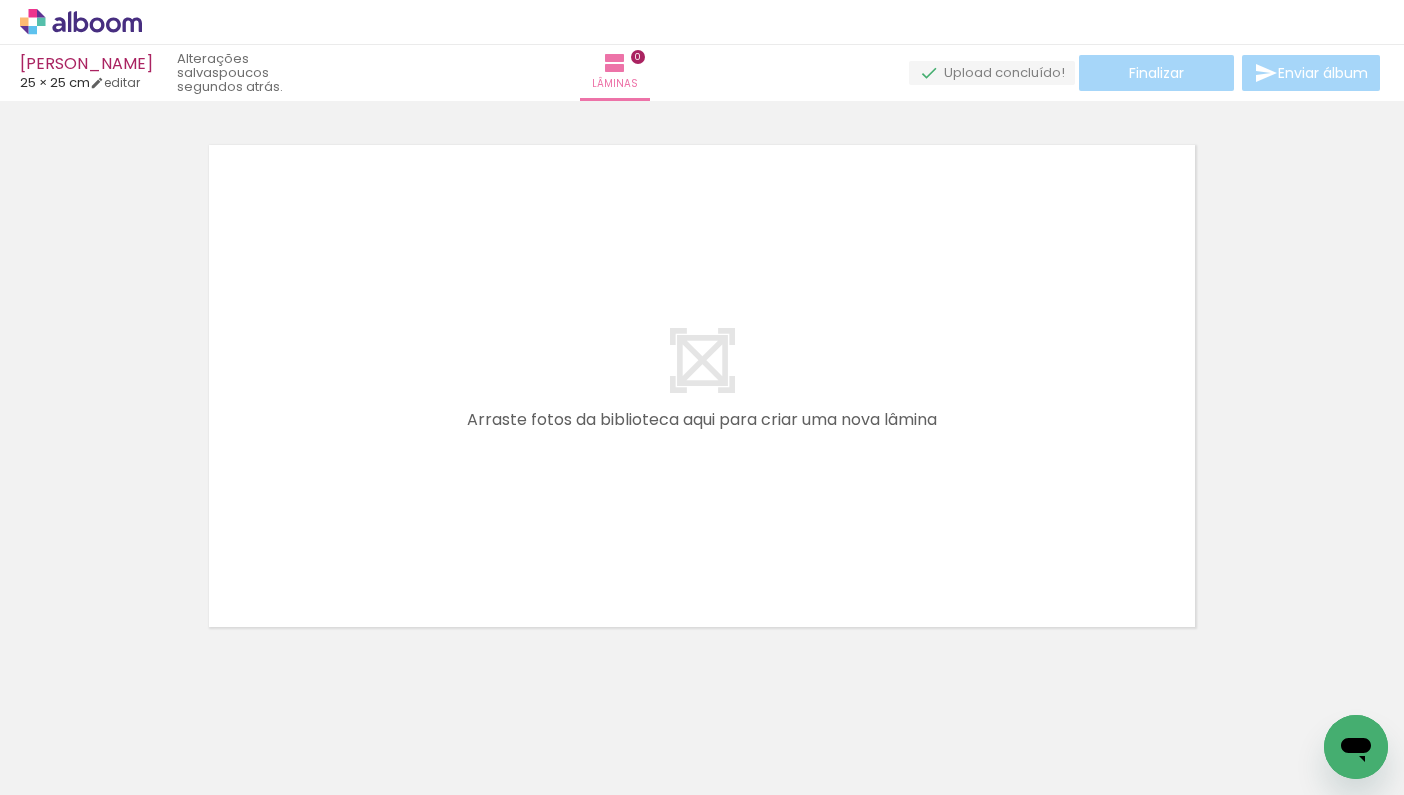 click on "Adicionar
Fotos" at bounding box center [71, 768] 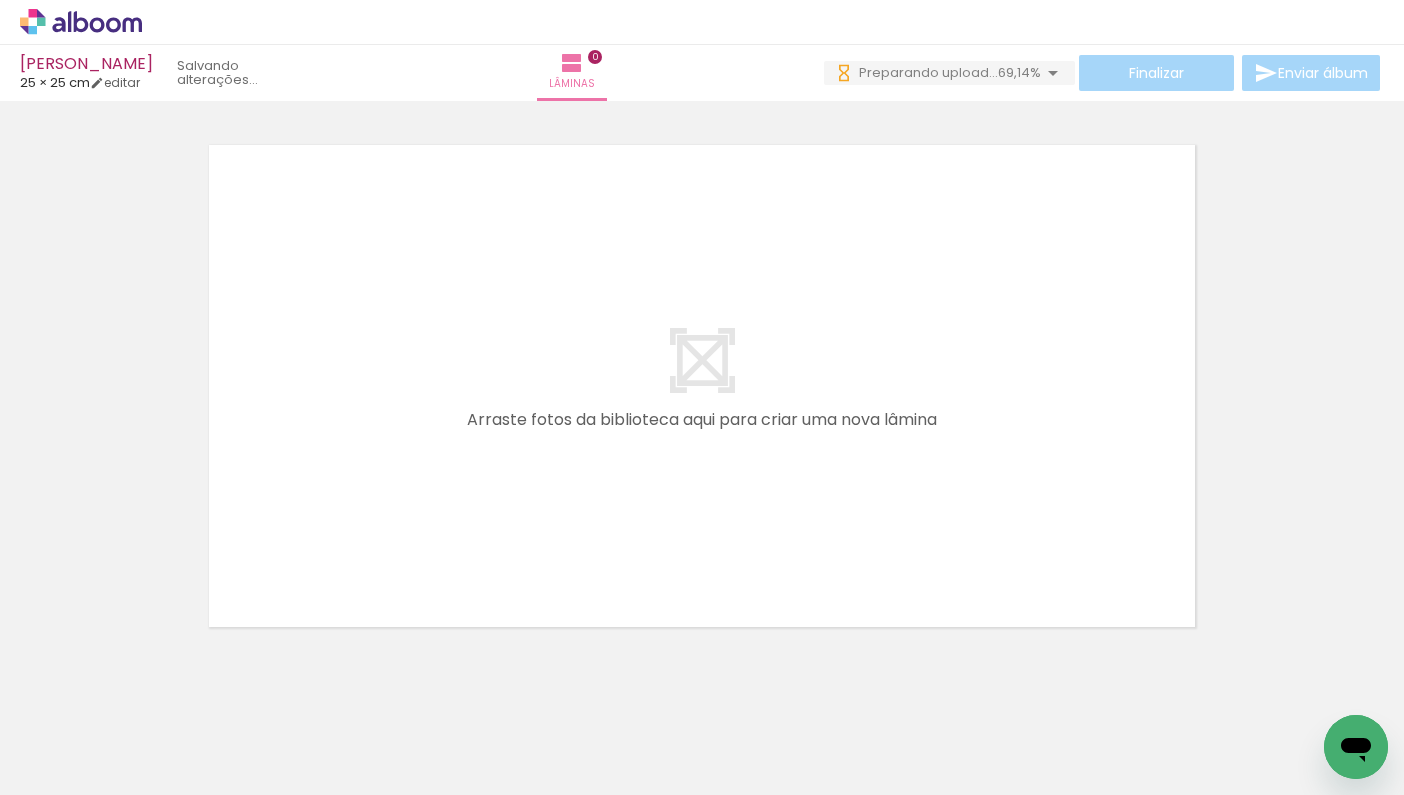 scroll, scrollTop: 0, scrollLeft: 0, axis: both 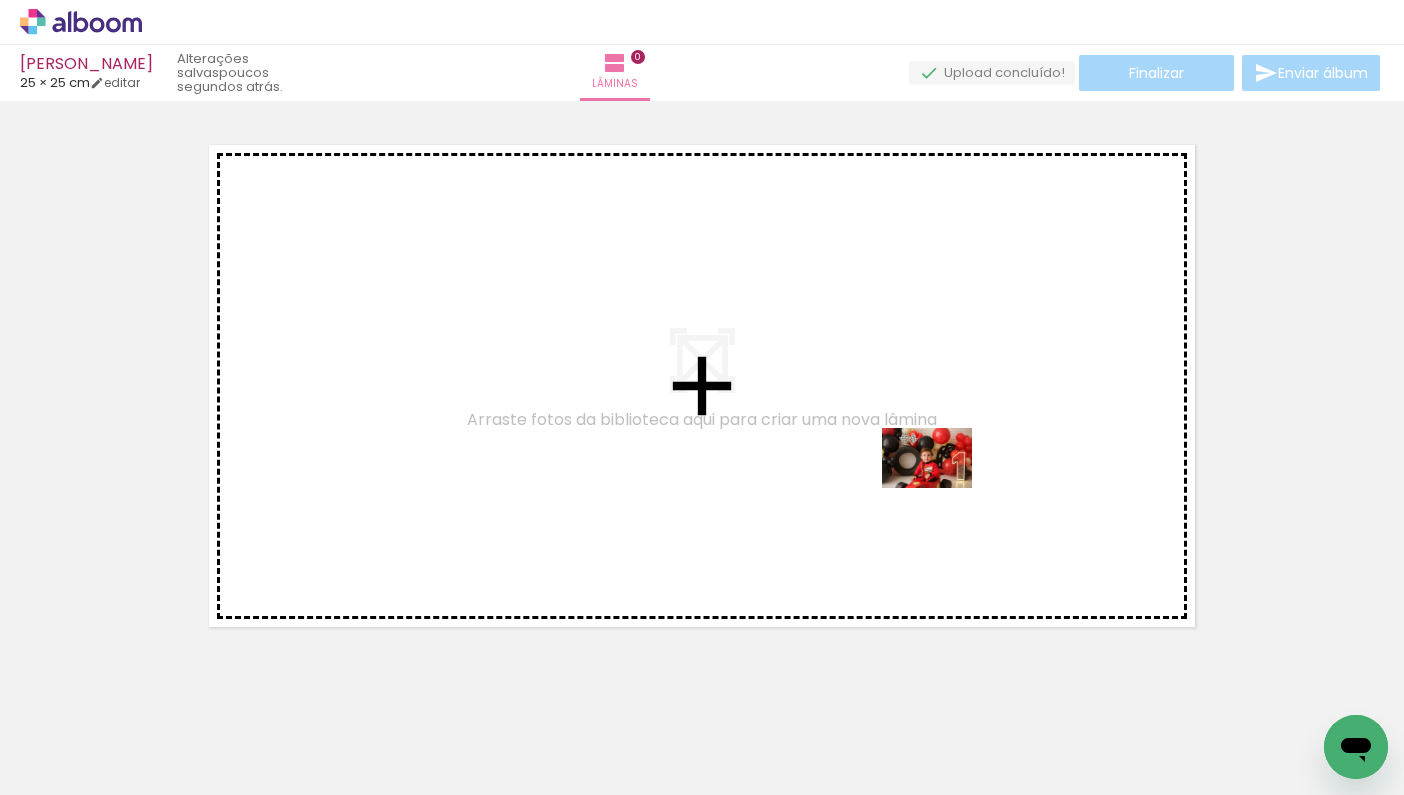 drag, startPoint x: 1338, startPoint y: 709, endPoint x: 943, endPoint y: 488, distance: 452.62125 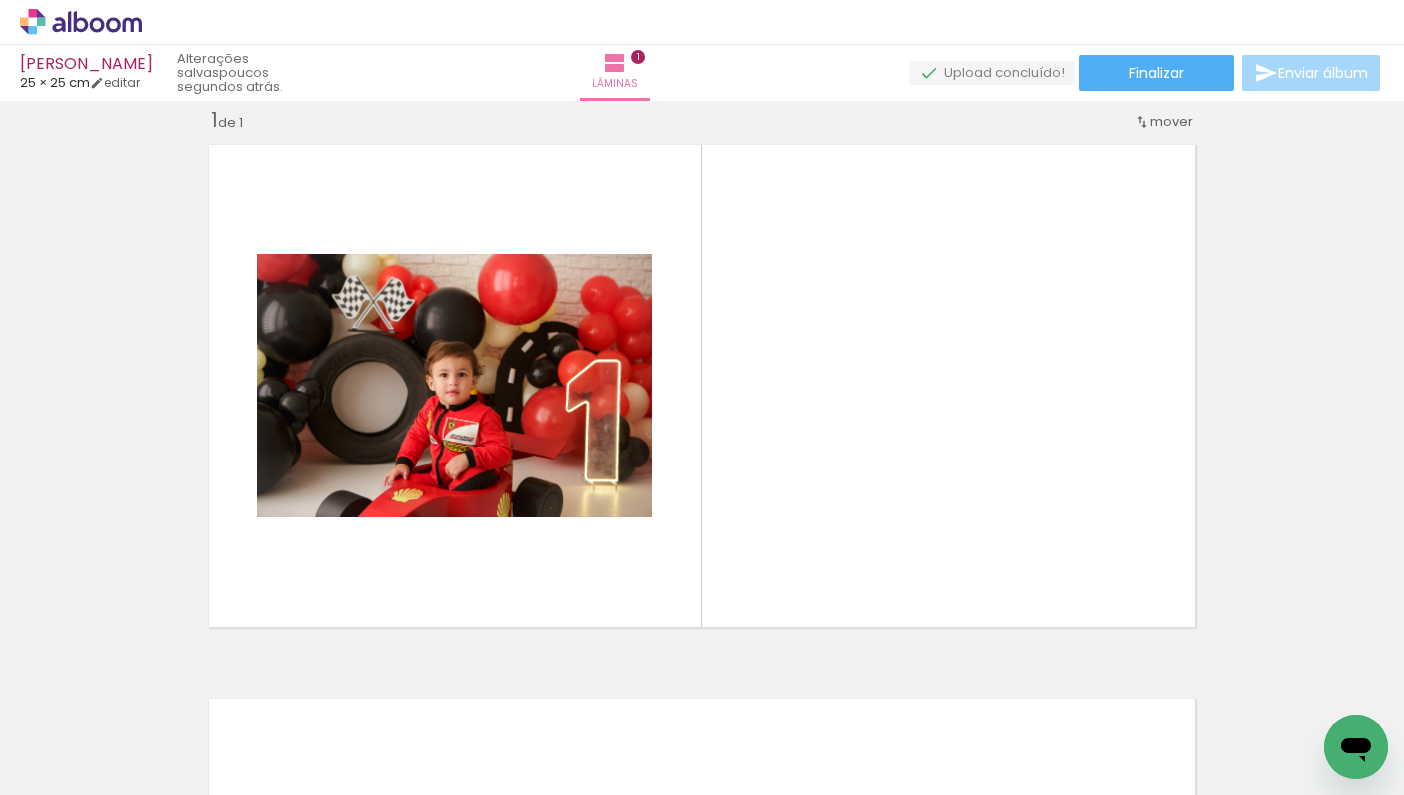 scroll, scrollTop: 0, scrollLeft: 0, axis: both 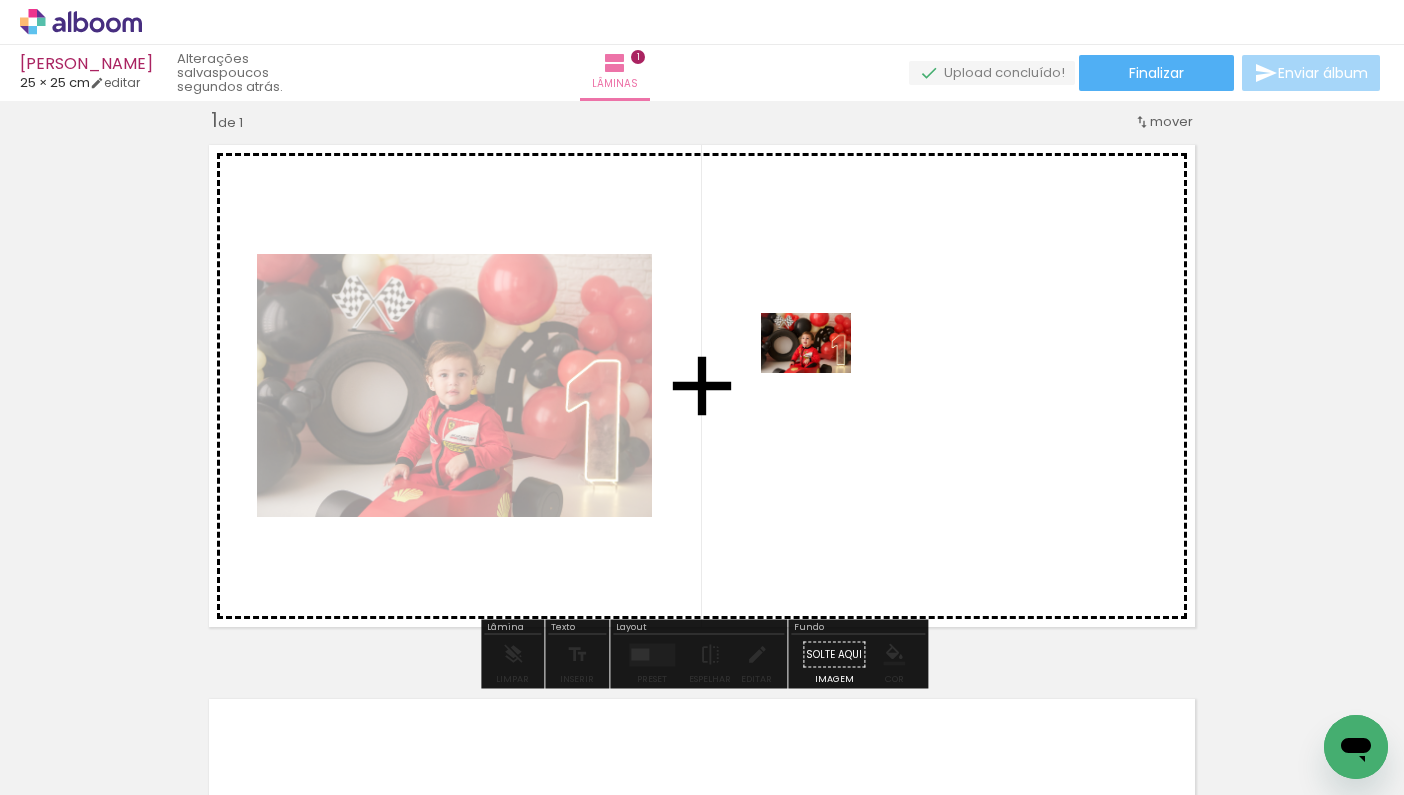 drag, startPoint x: 210, startPoint y: 710, endPoint x: 828, endPoint y: 368, distance: 706.32007 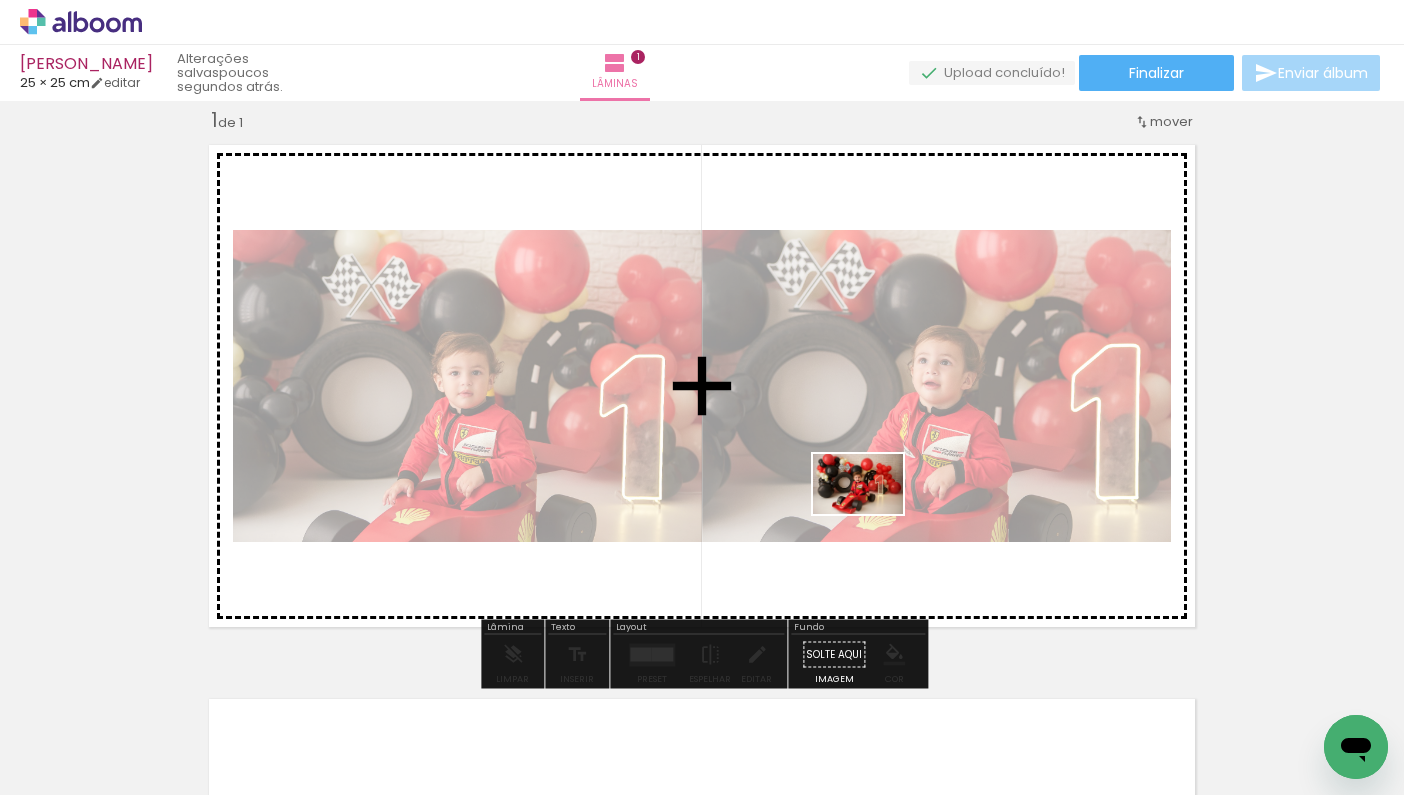 drag, startPoint x: 552, startPoint y: 721, endPoint x: 873, endPoint y: 515, distance: 381.41446 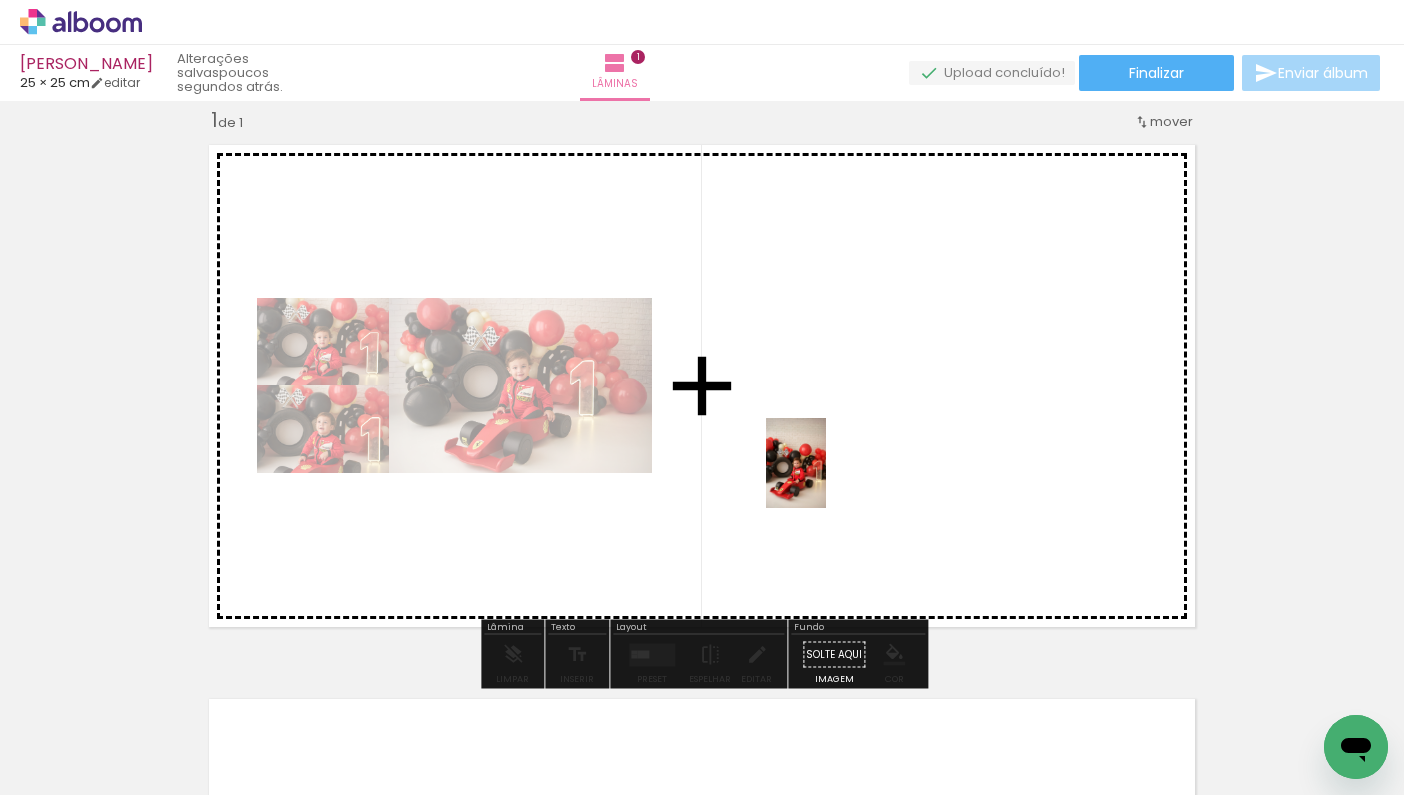 drag, startPoint x: 430, startPoint y: 732, endPoint x: 827, endPoint y: 478, distance: 471.3014 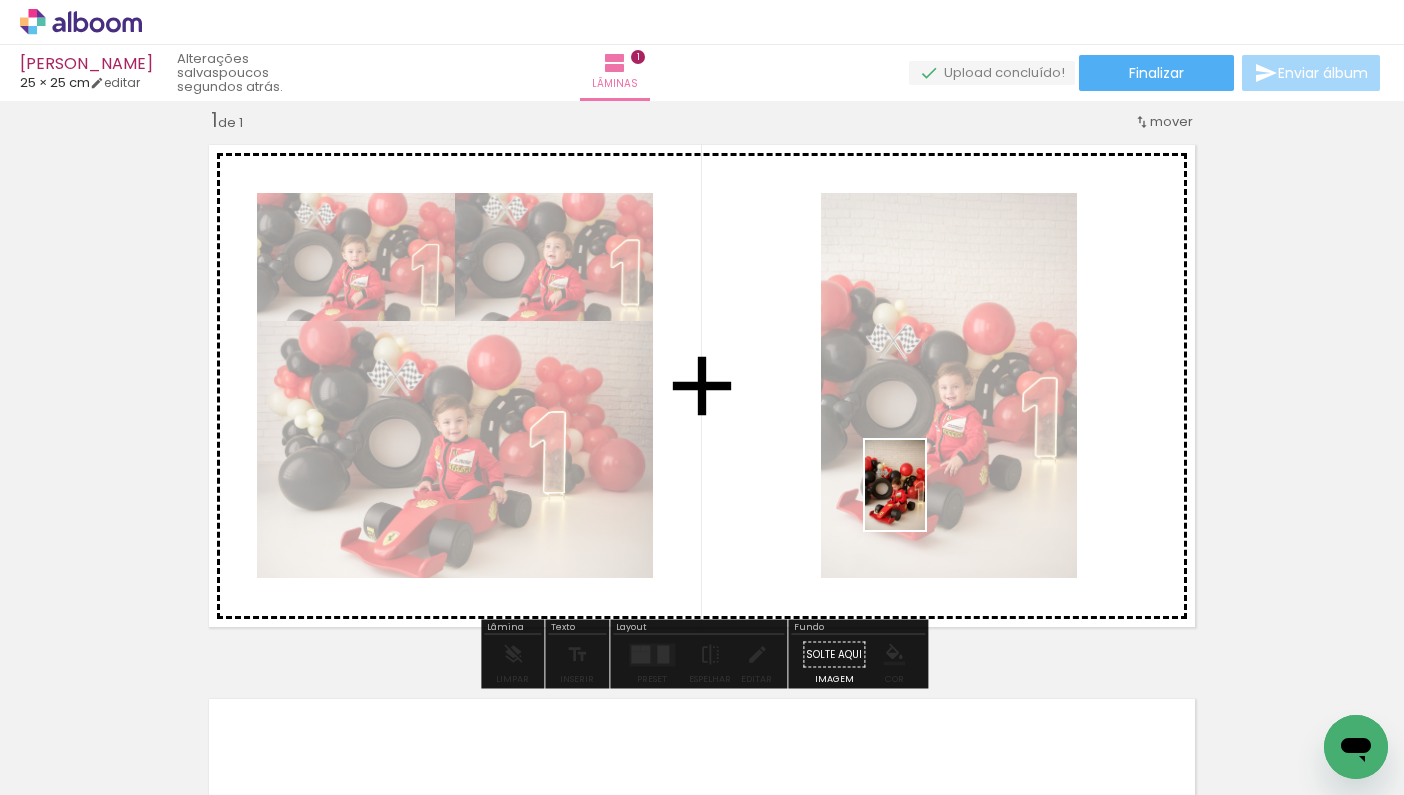 drag, startPoint x: 341, startPoint y: 719, endPoint x: 928, endPoint y: 498, distance: 627.22406 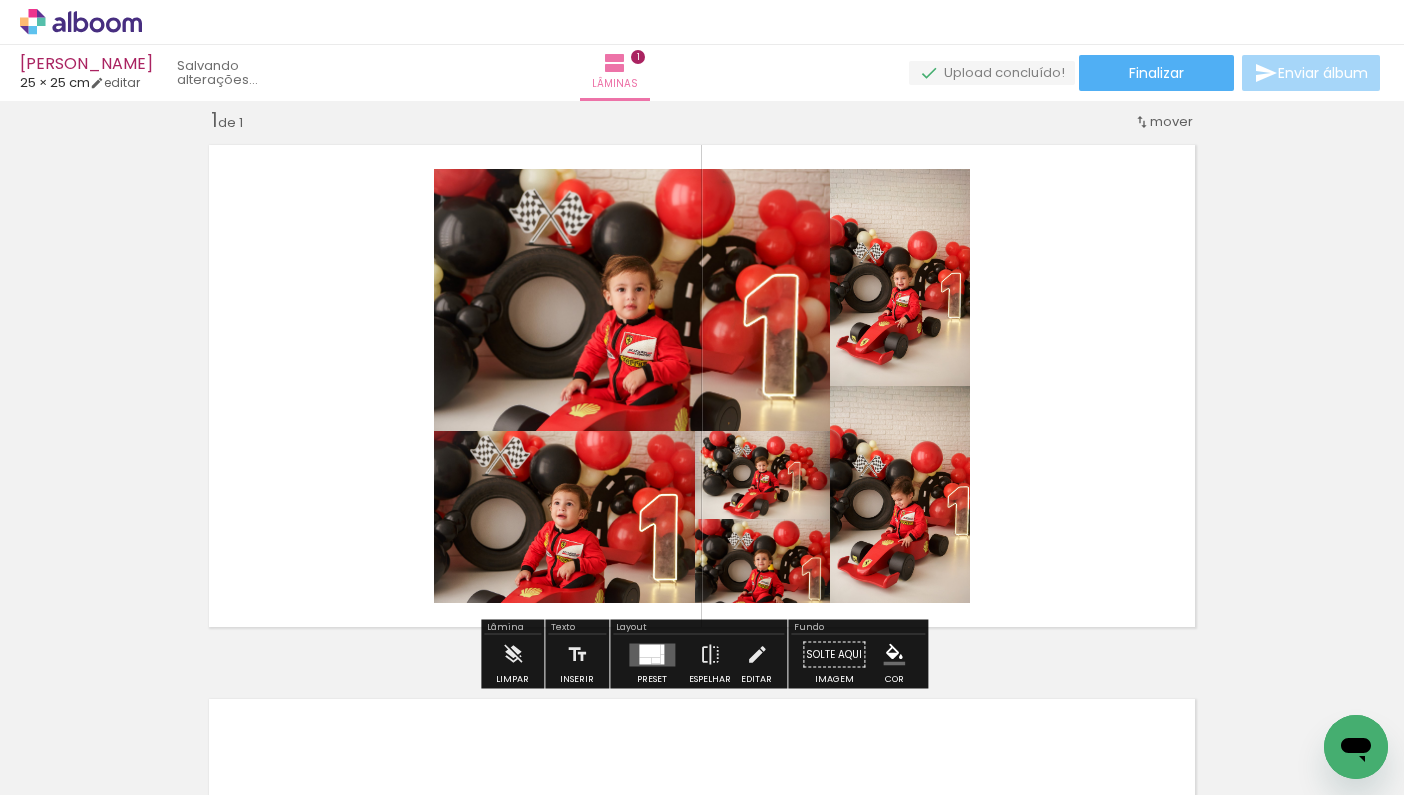 drag, startPoint x: 768, startPoint y: 748, endPoint x: 734, endPoint y: 583, distance: 168.46661 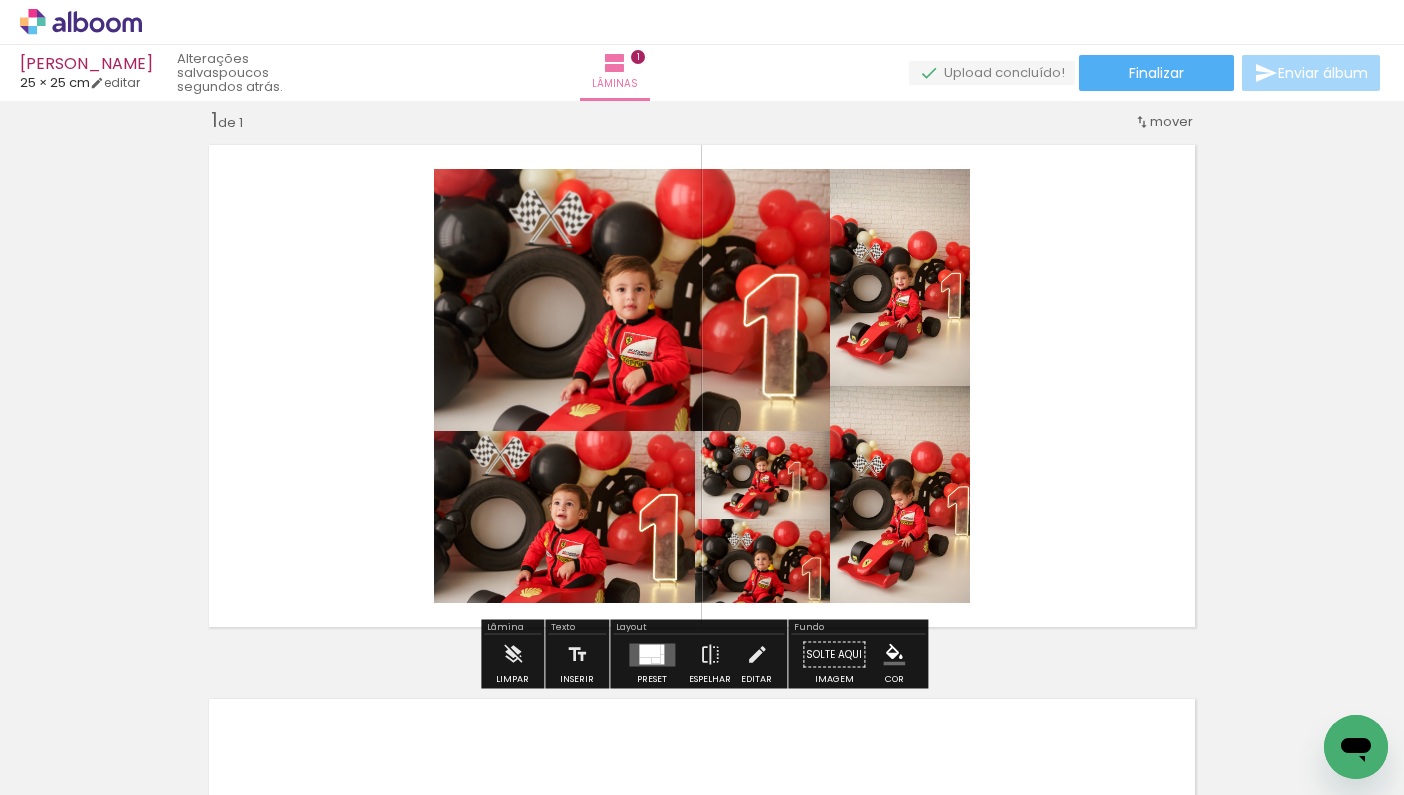 click at bounding box center (645, 660) 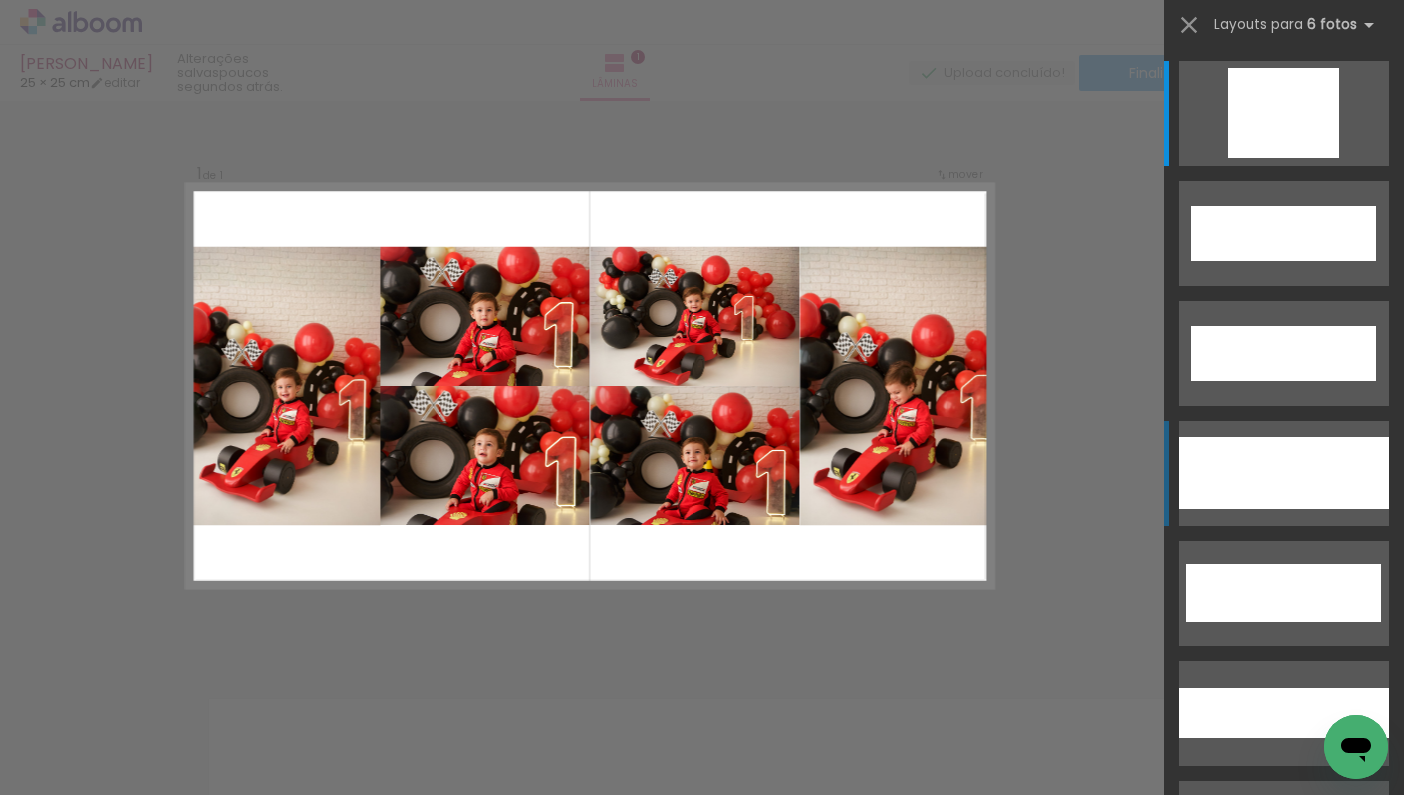click at bounding box center (1295, 149) 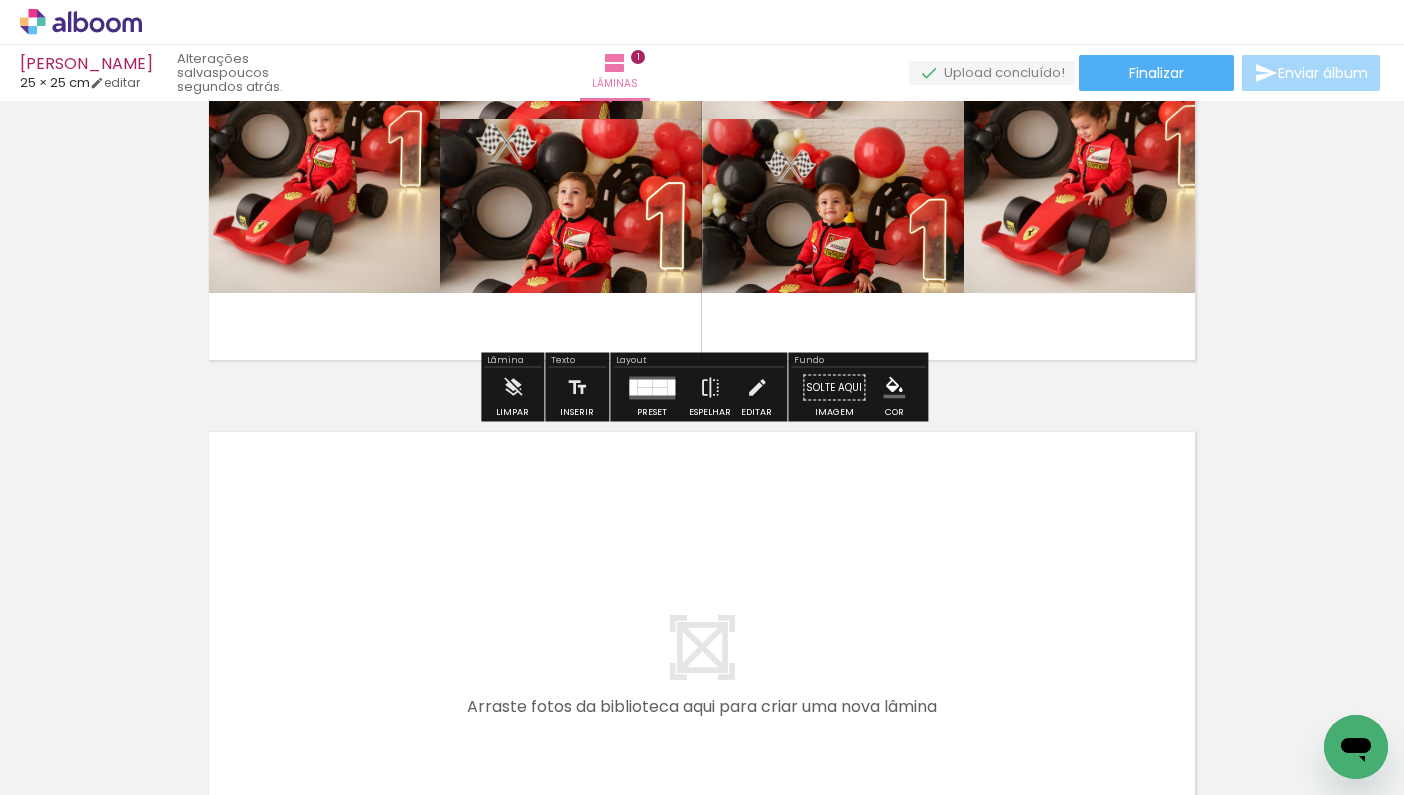 scroll, scrollTop: 347, scrollLeft: 0, axis: vertical 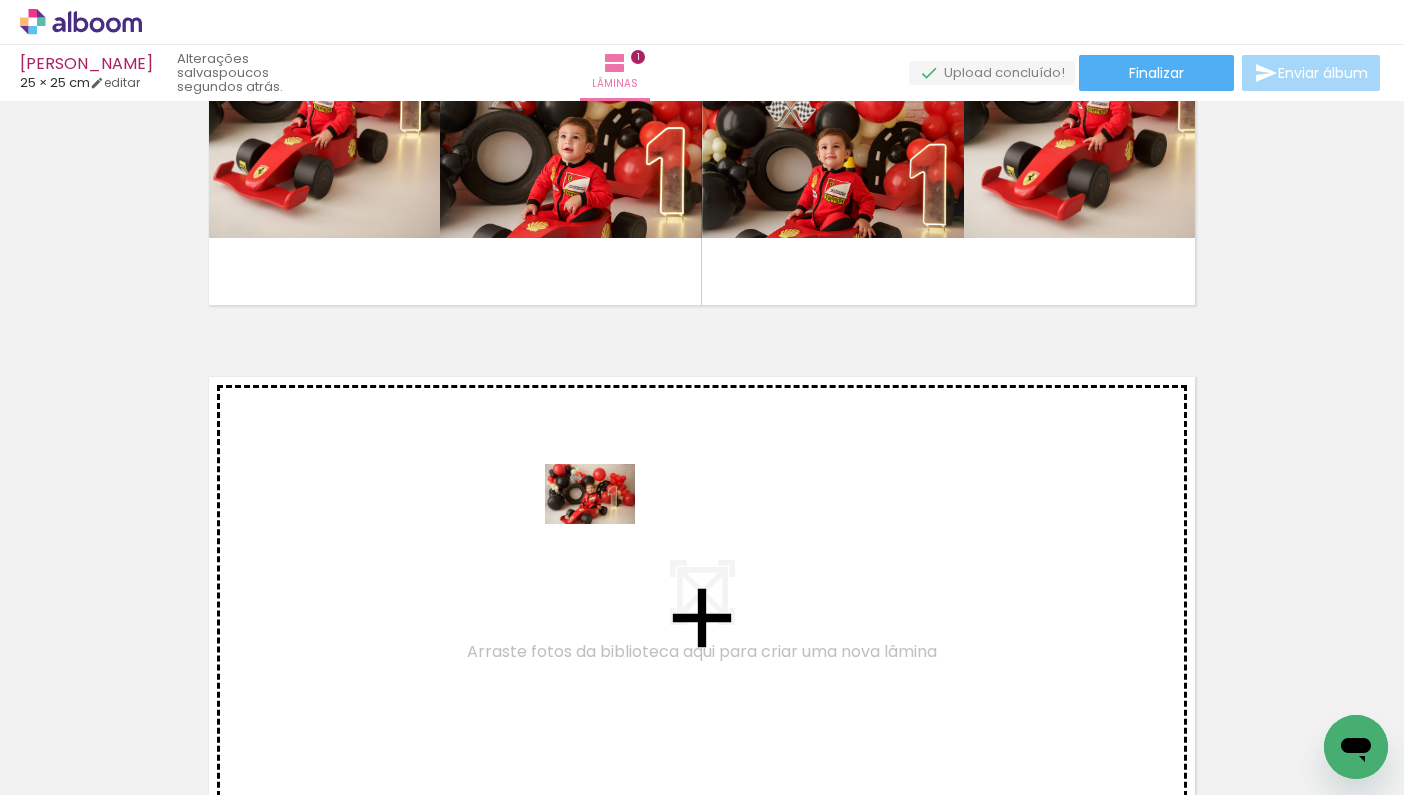 click at bounding box center (702, 397) 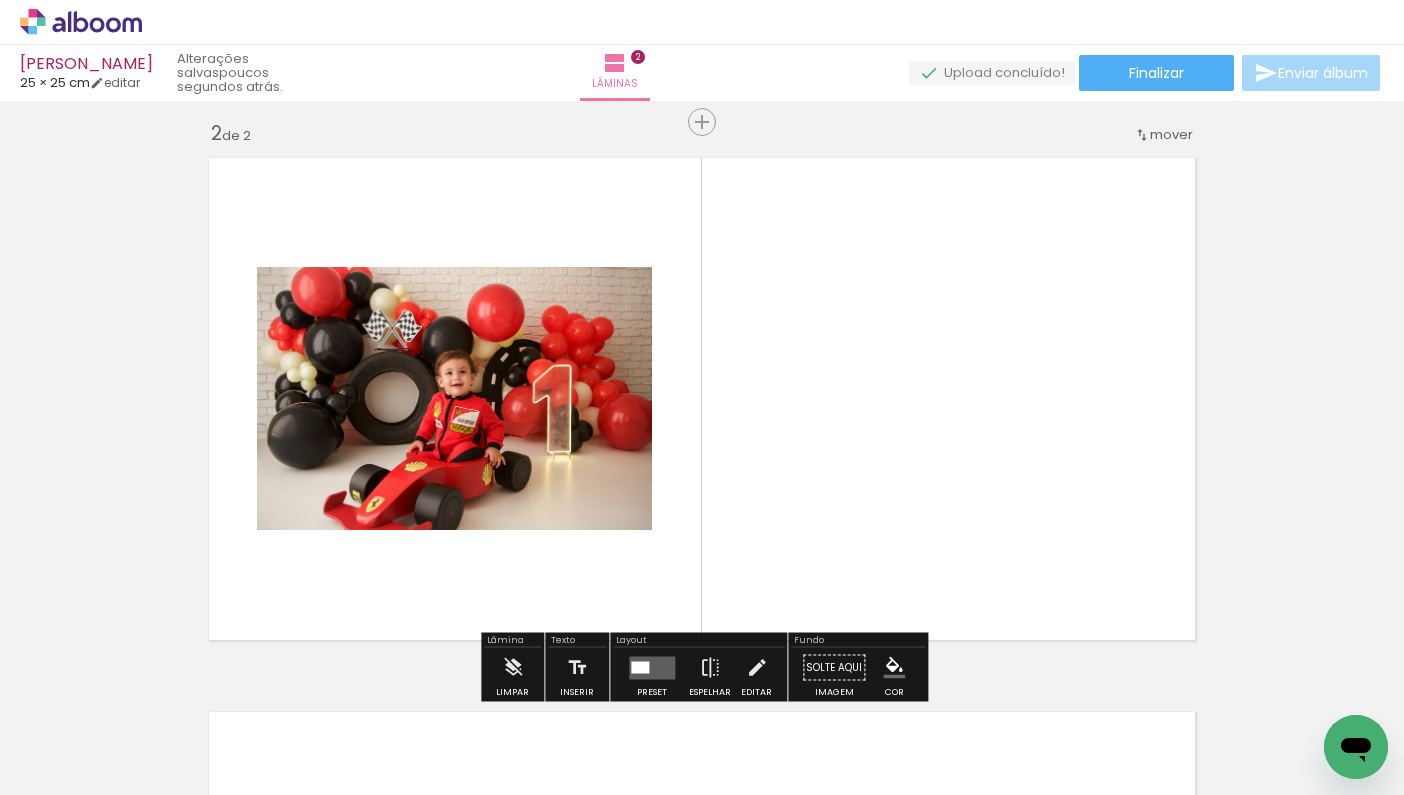scroll, scrollTop: 579, scrollLeft: 0, axis: vertical 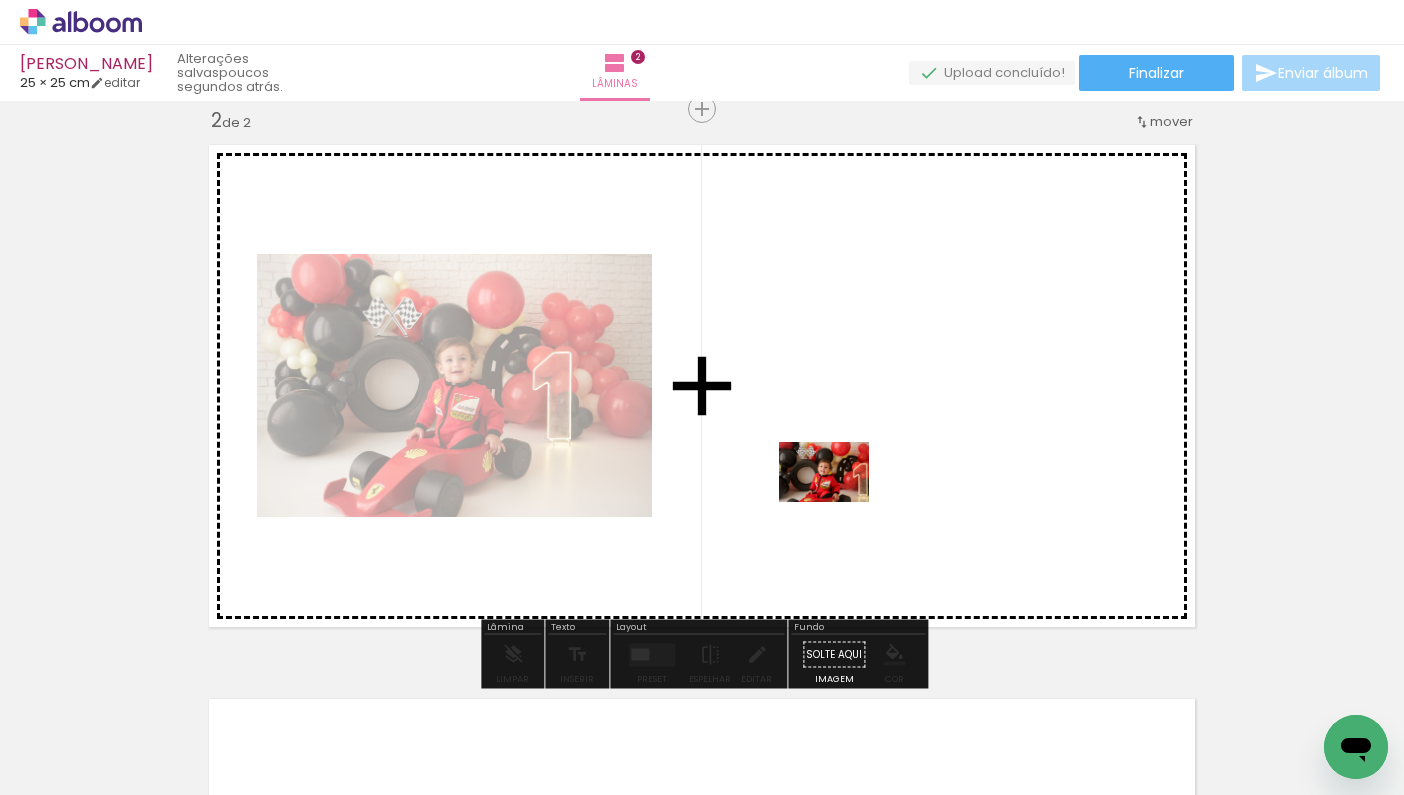 drag, startPoint x: 891, startPoint y: 748, endPoint x: 839, endPoint y: 502, distance: 251.43588 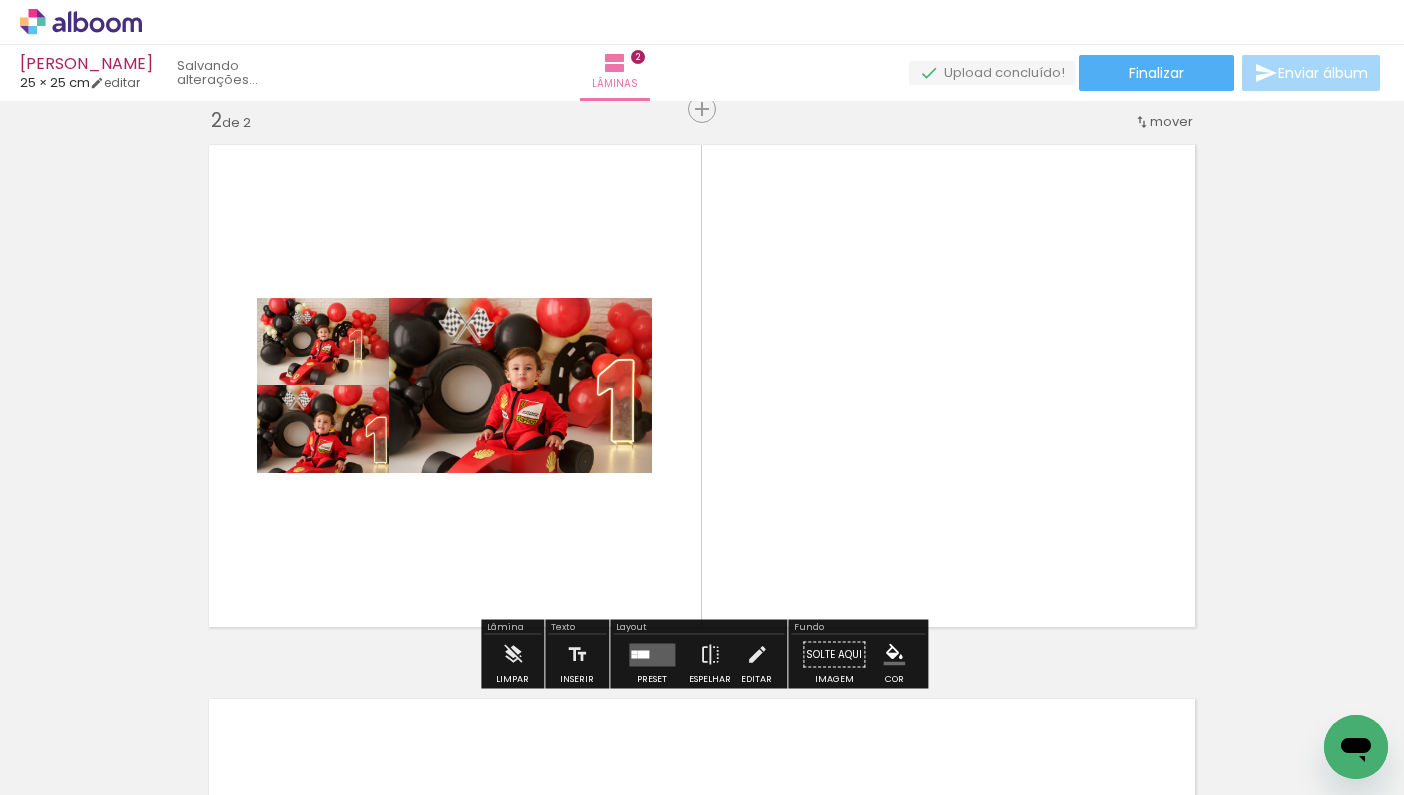 drag, startPoint x: 998, startPoint y: 718, endPoint x: 967, endPoint y: 532, distance: 188.56564 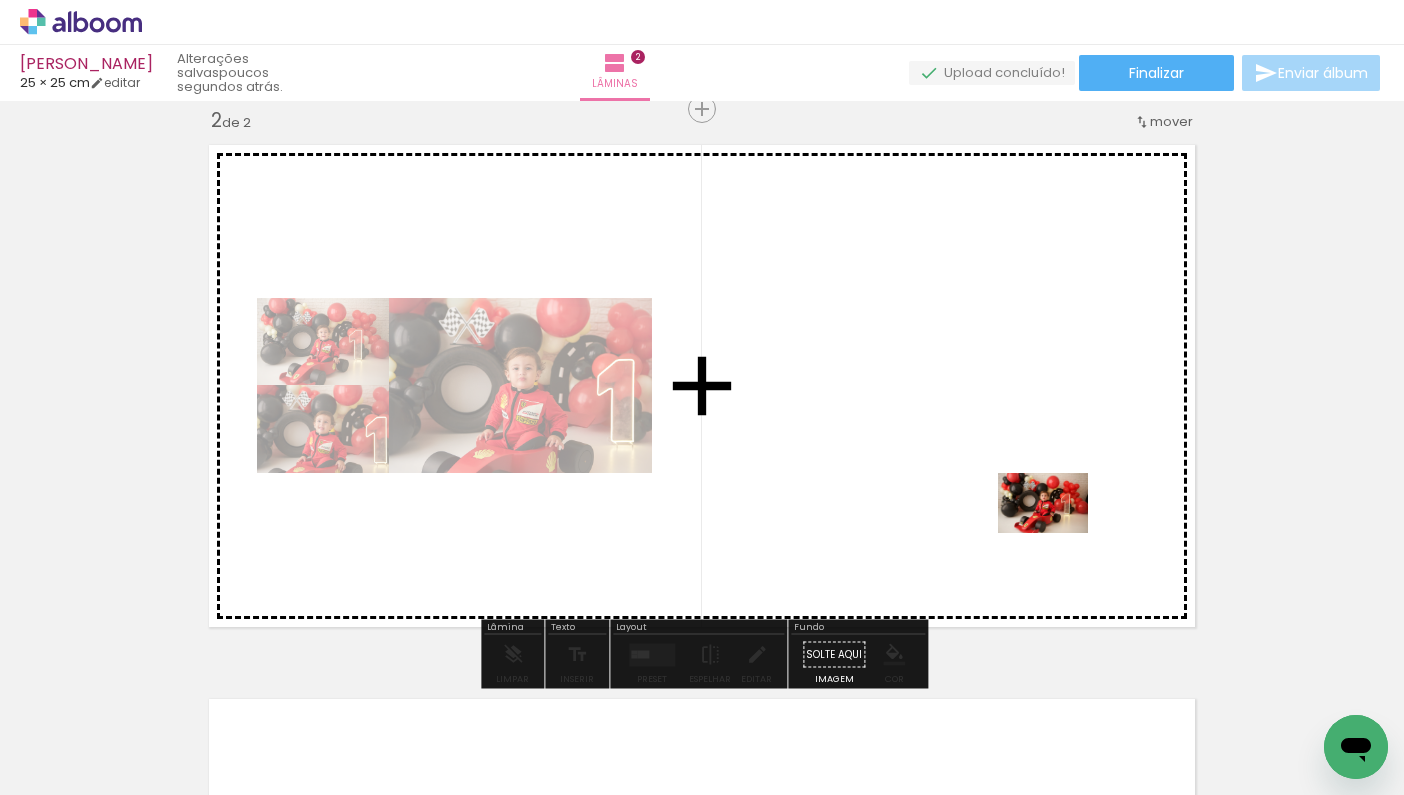 drag, startPoint x: 1094, startPoint y: 734, endPoint x: 1058, endPoint y: 534, distance: 203.21417 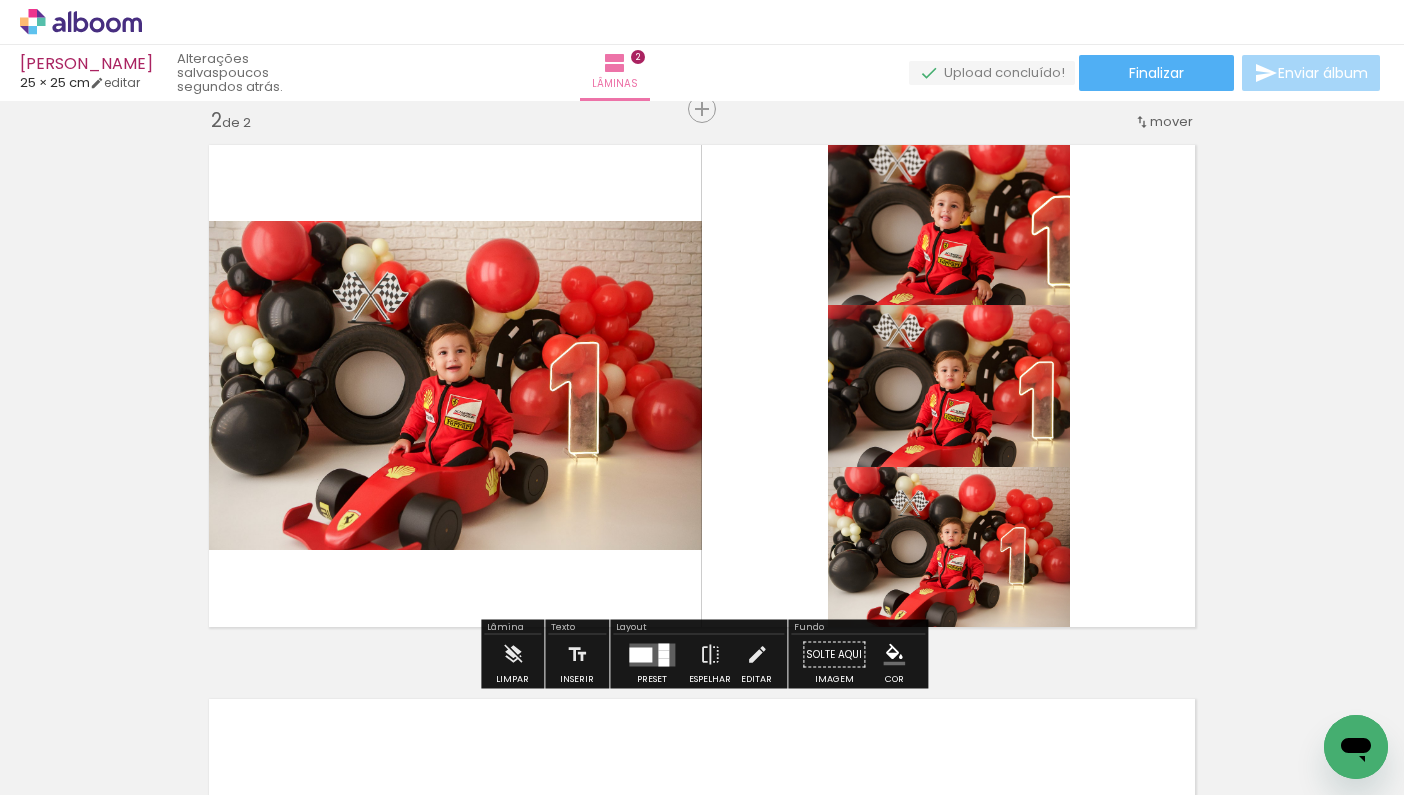 scroll, scrollTop: 0, scrollLeft: 208, axis: horizontal 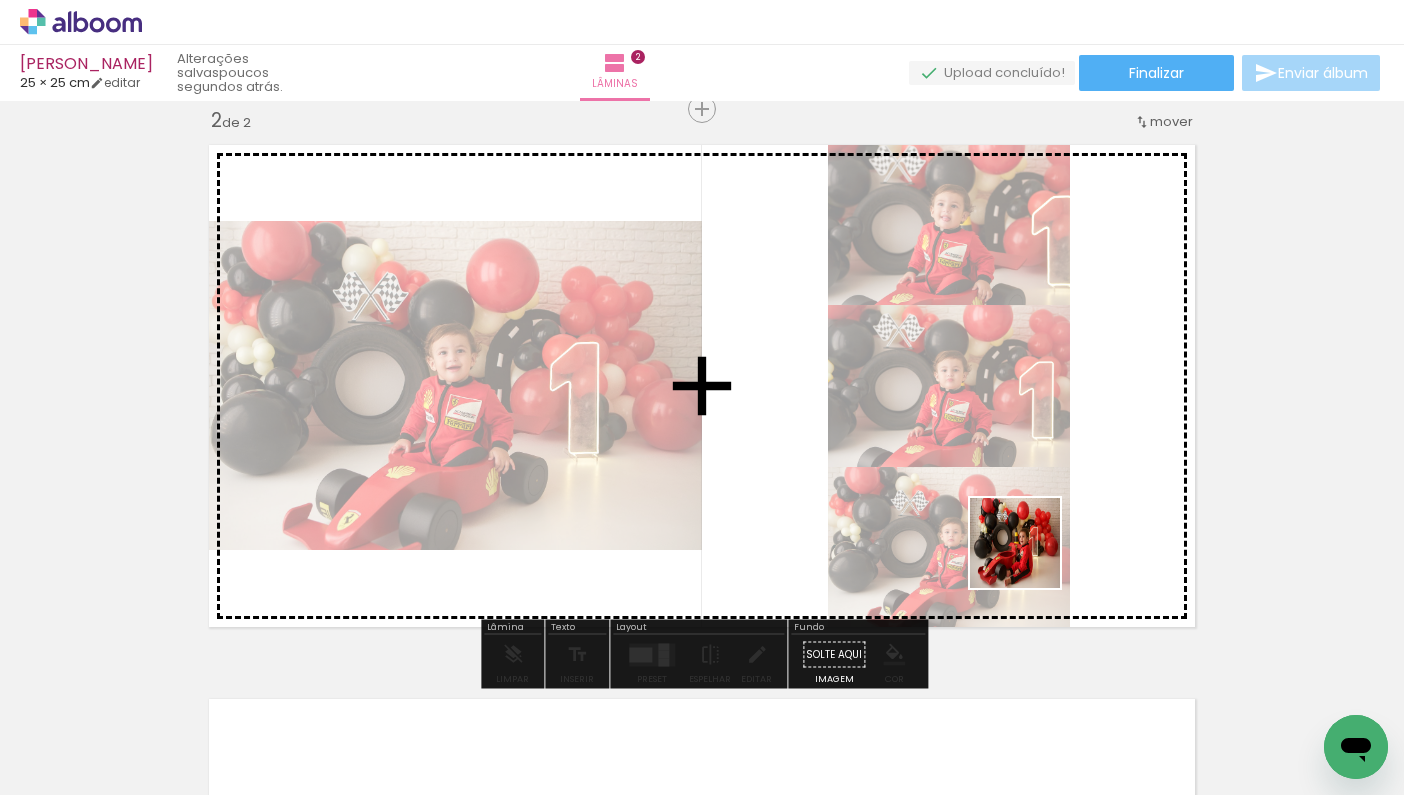 drag, startPoint x: 1005, startPoint y: 742, endPoint x: 1030, endPoint y: 558, distance: 185.6906 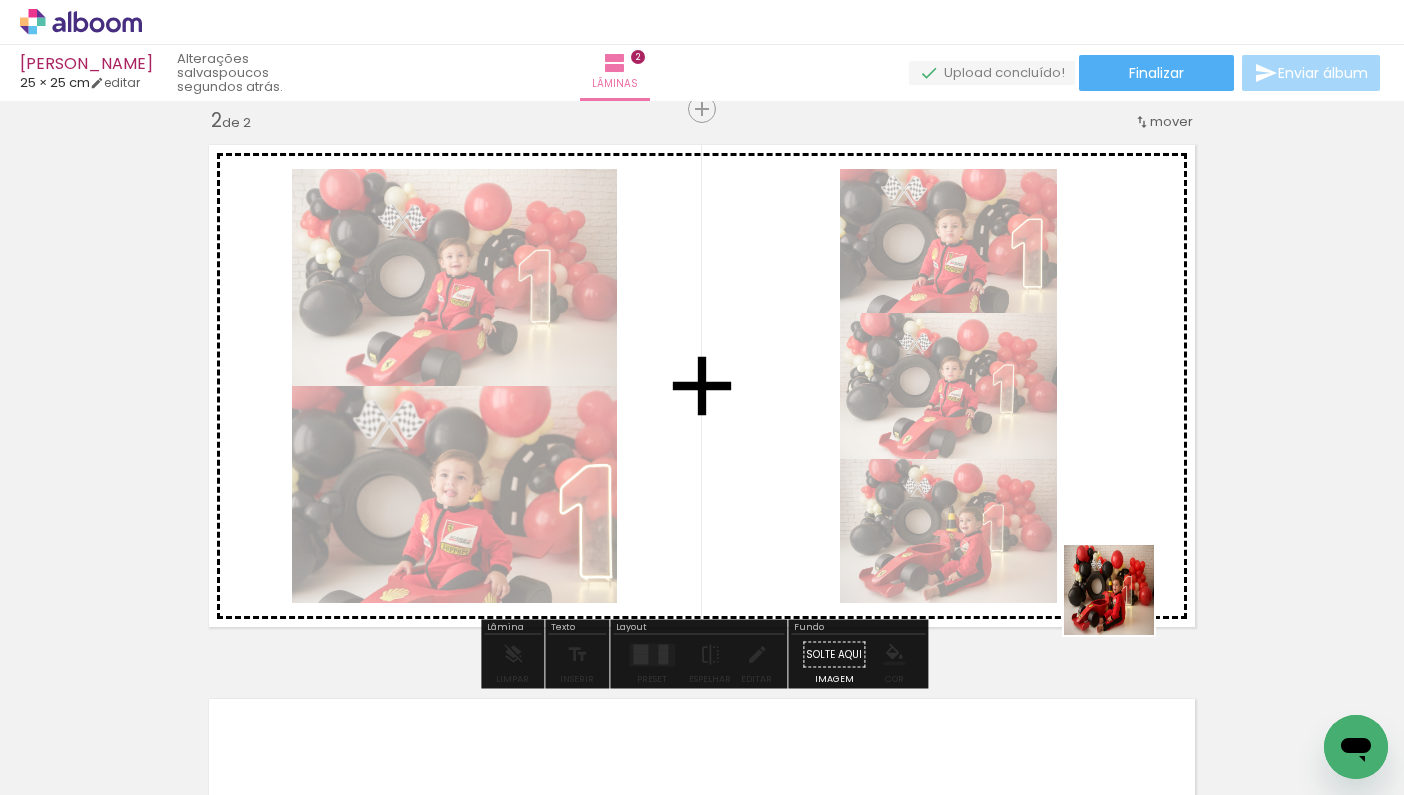 drag, startPoint x: 1126, startPoint y: 717, endPoint x: 1126, endPoint y: 557, distance: 160 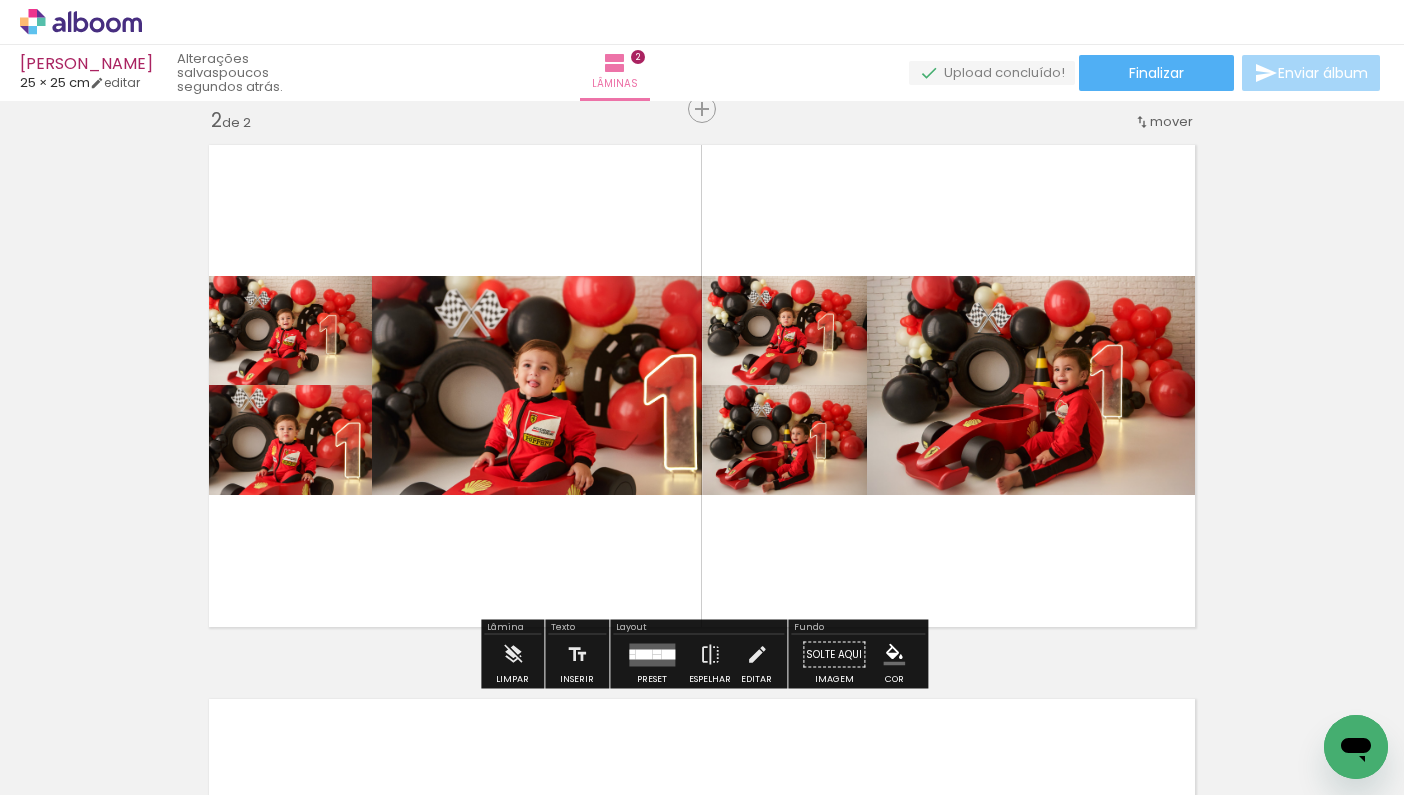scroll, scrollTop: 0, scrollLeft: 359, axis: horizontal 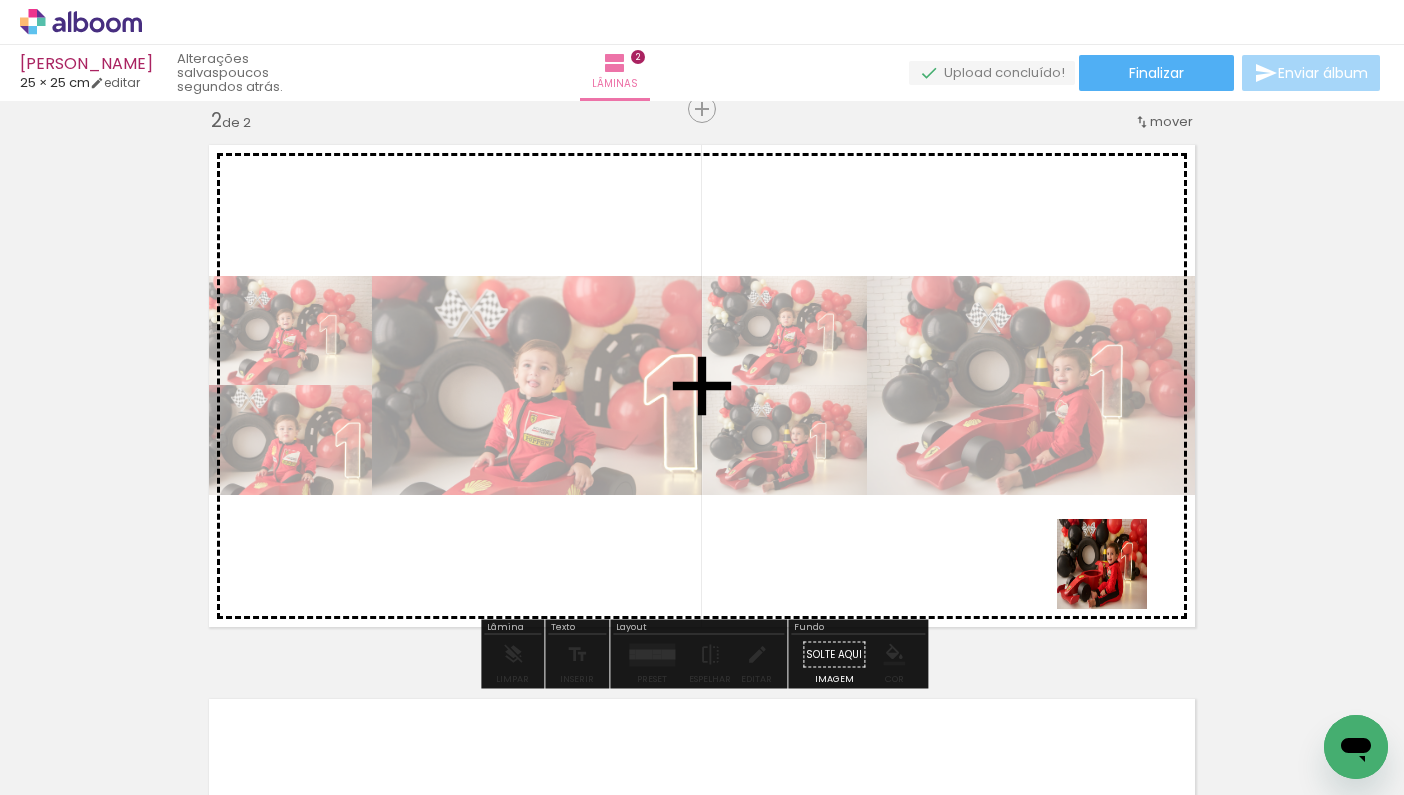 drag, startPoint x: 1073, startPoint y: 740, endPoint x: 1120, endPoint y: 538, distance: 207.39575 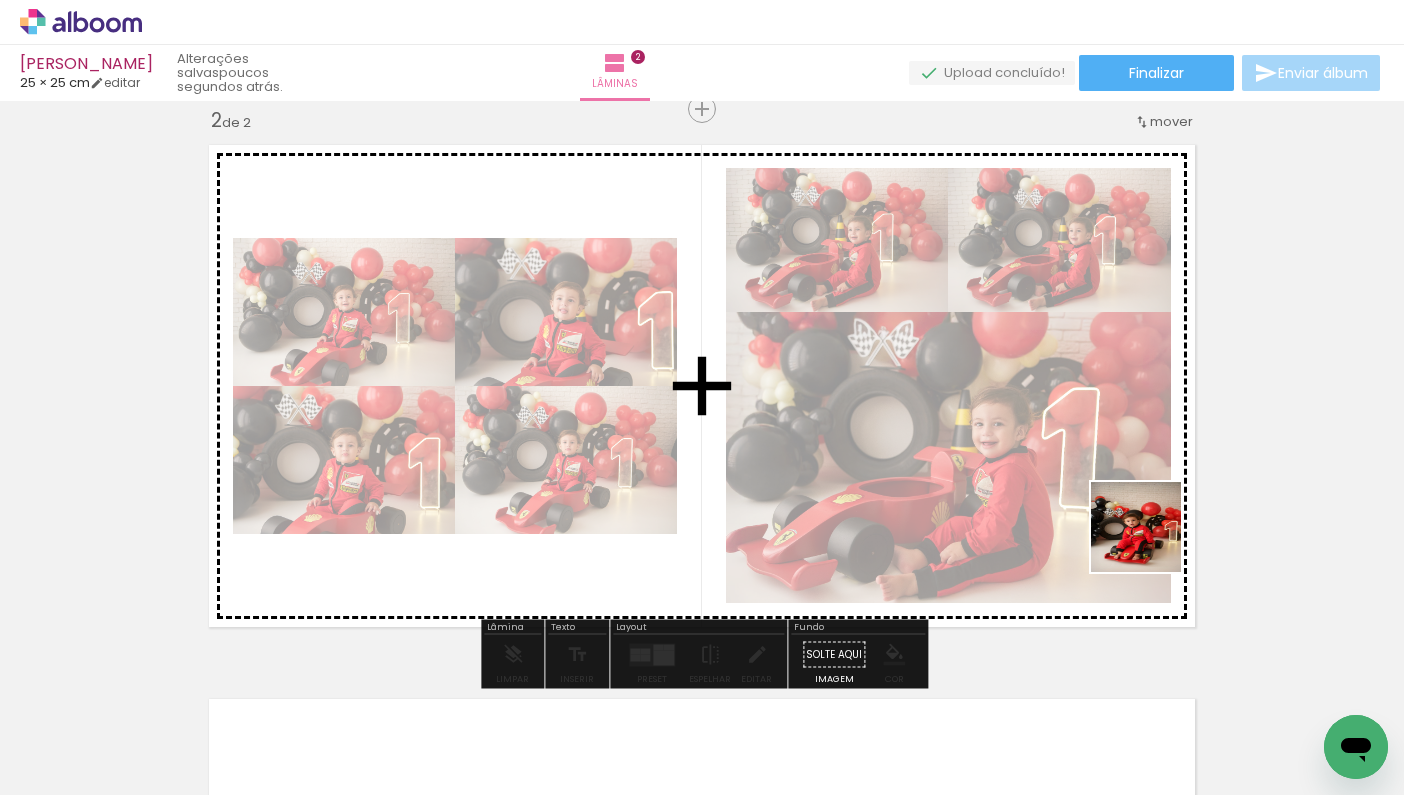 drag, startPoint x: 1206, startPoint y: 725, endPoint x: 1148, endPoint y: 536, distance: 197.69926 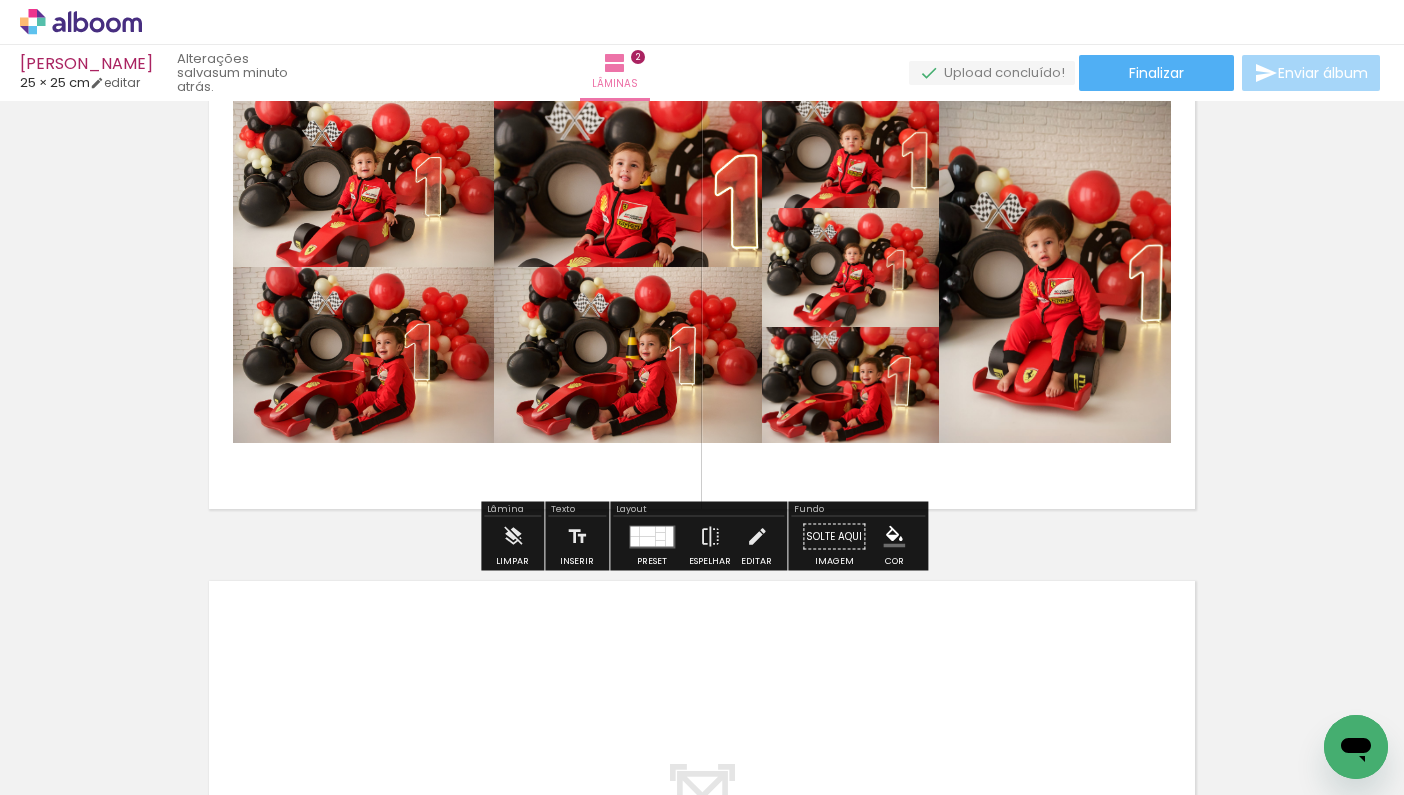 scroll, scrollTop: 700, scrollLeft: 0, axis: vertical 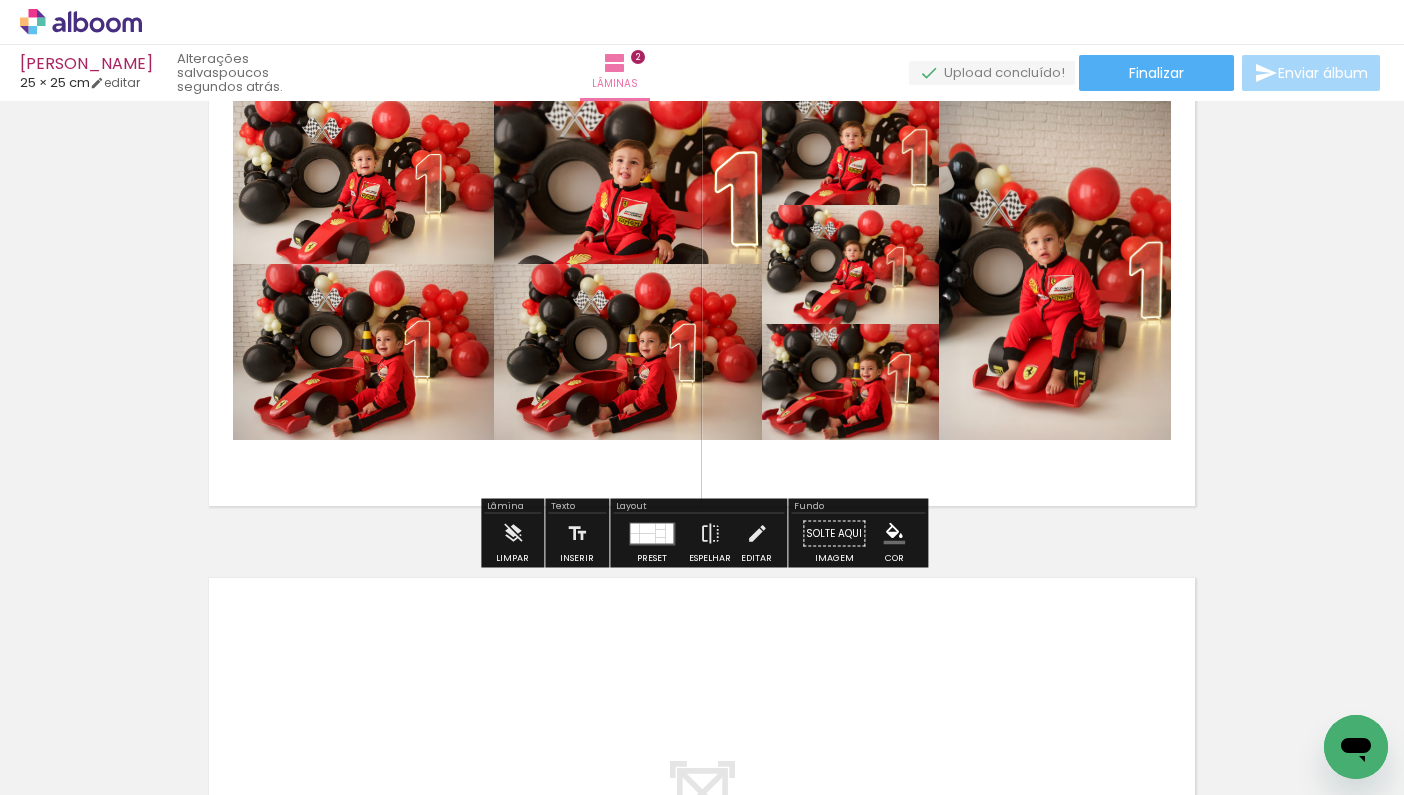 click 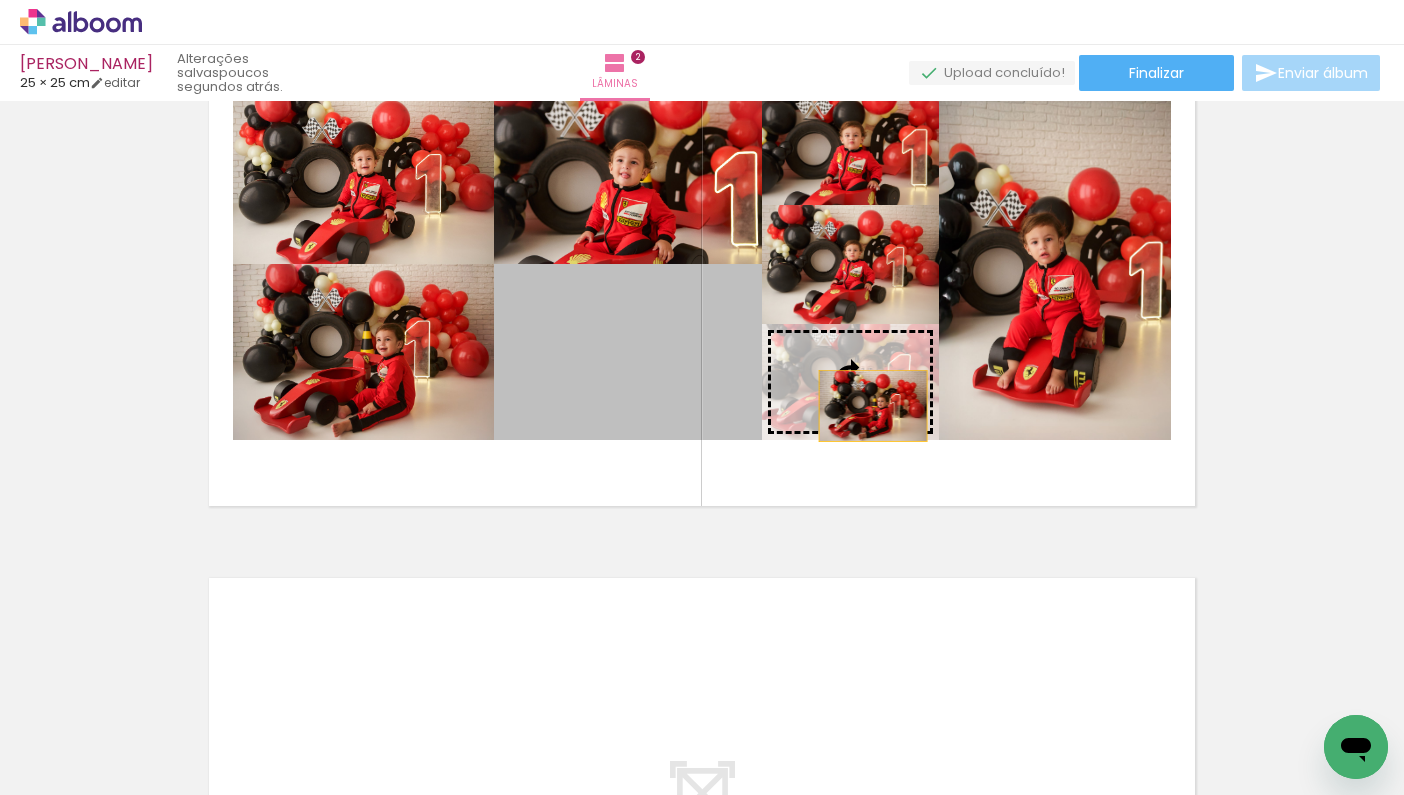 drag, startPoint x: 654, startPoint y: 415, endPoint x: 873, endPoint y: 406, distance: 219.18486 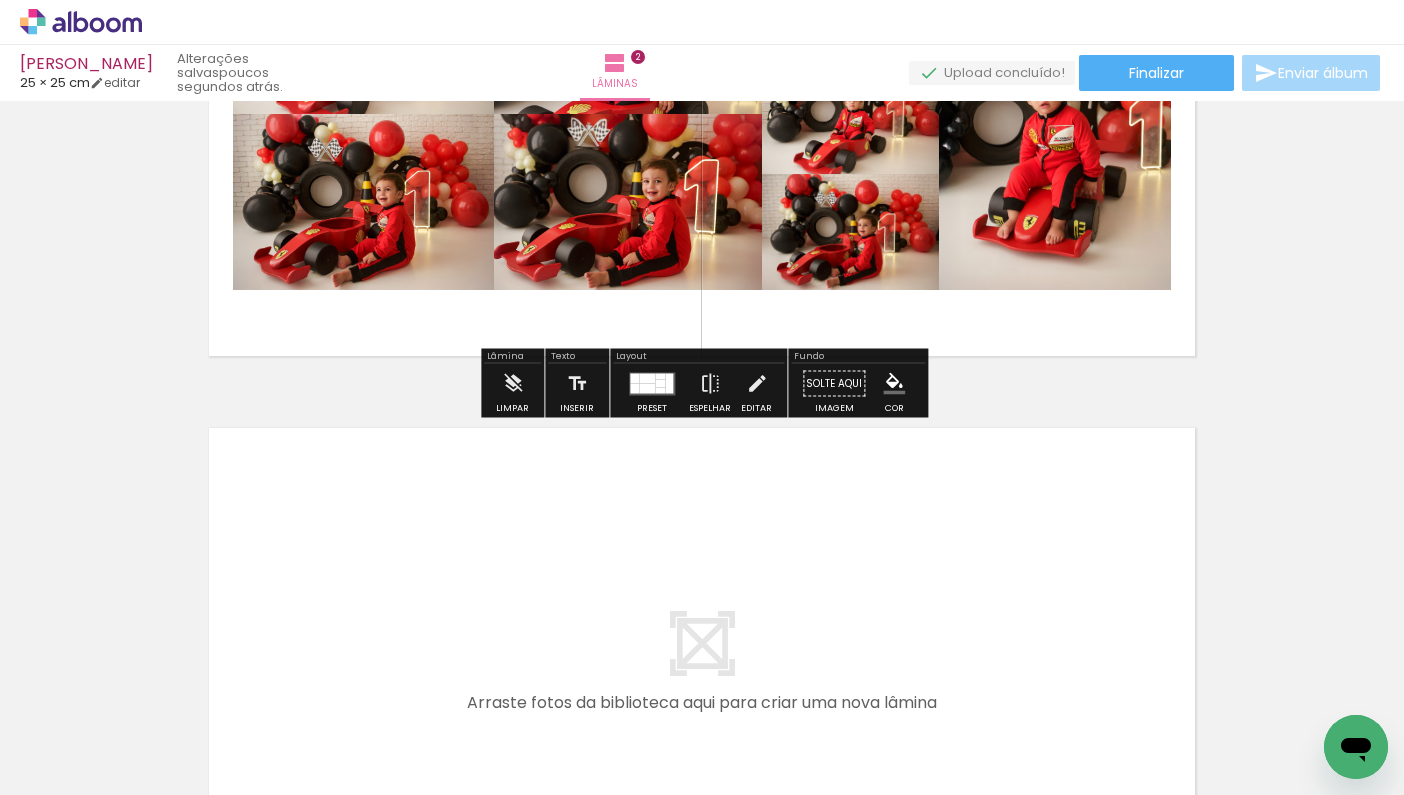 scroll, scrollTop: 869, scrollLeft: 0, axis: vertical 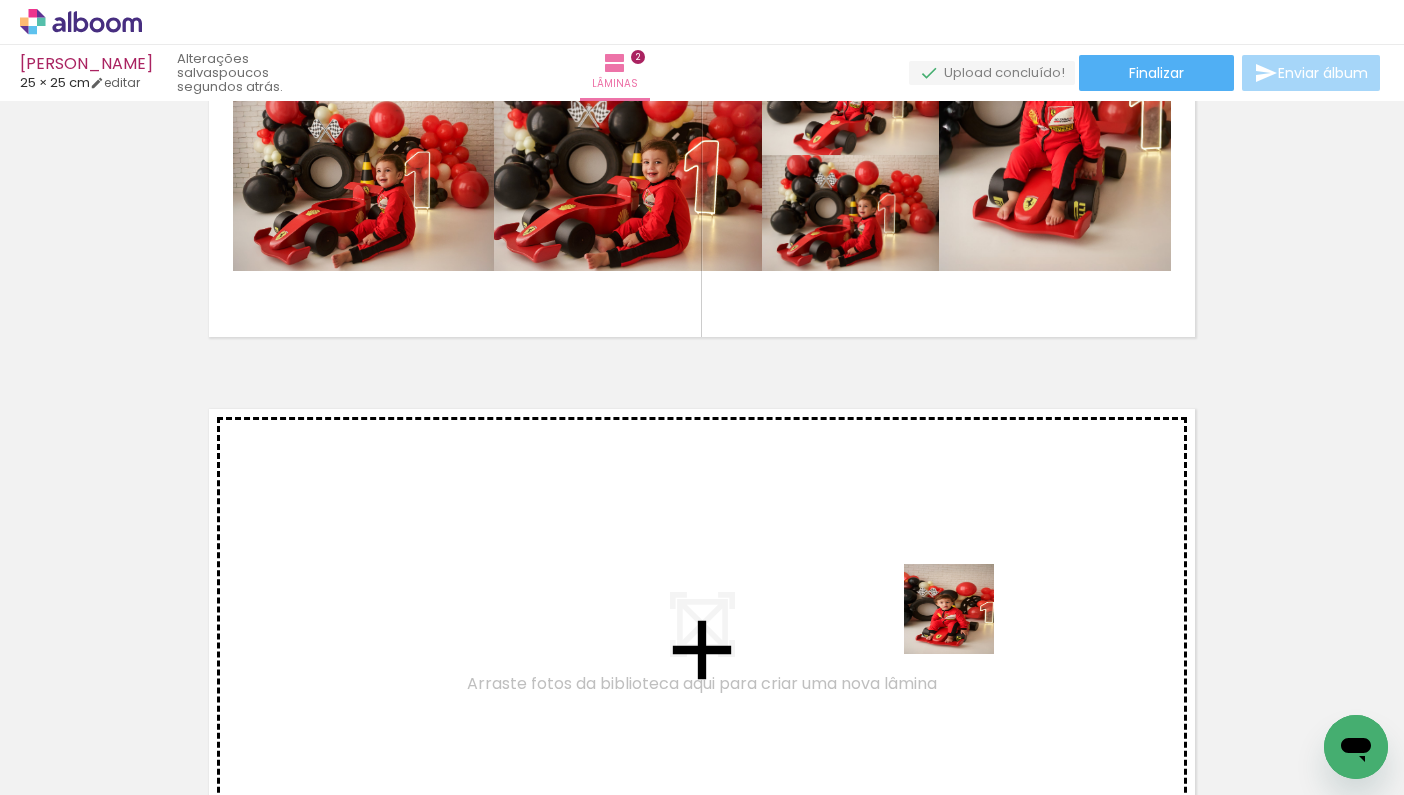 drag, startPoint x: 1014, startPoint y: 752, endPoint x: 962, endPoint y: 623, distance: 139.0863 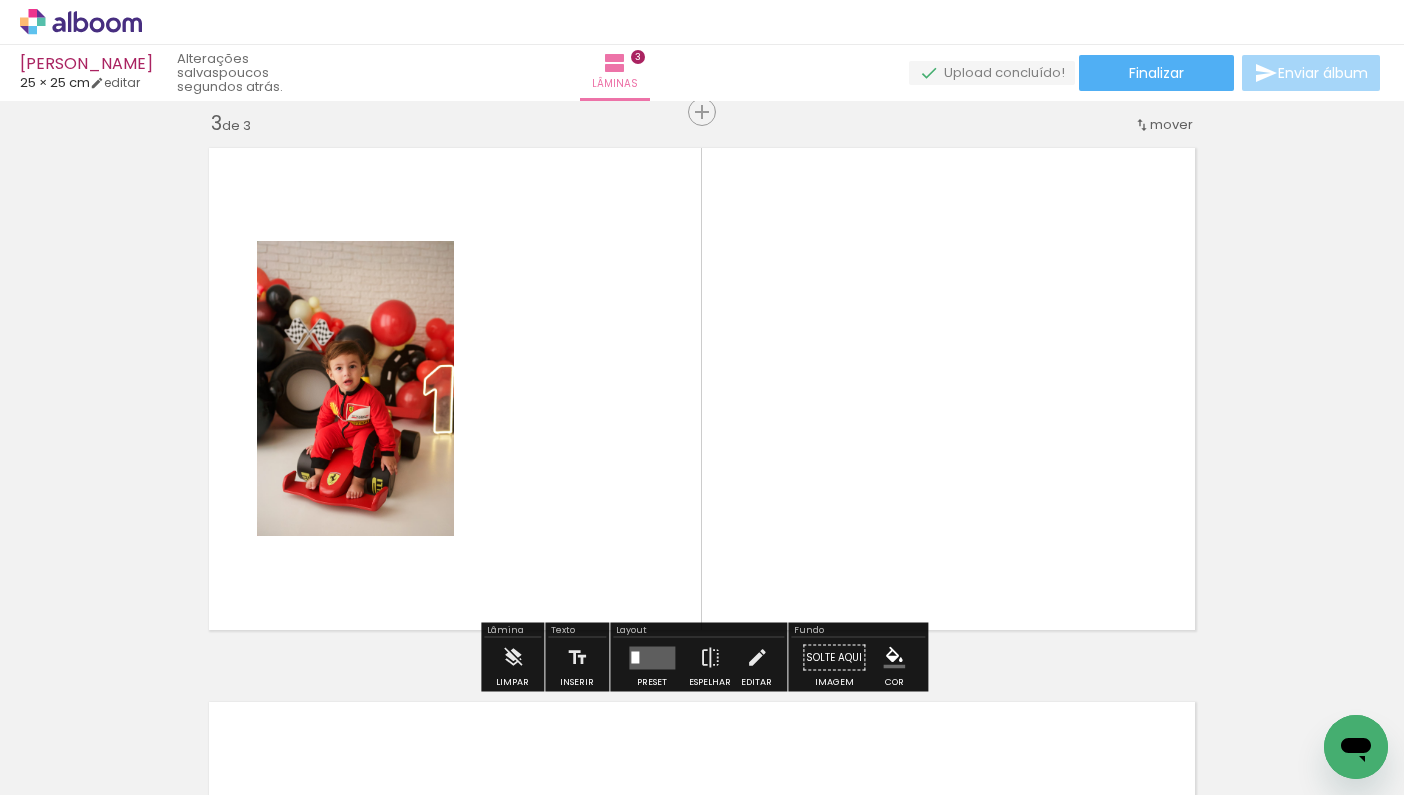 scroll, scrollTop: 1133, scrollLeft: 0, axis: vertical 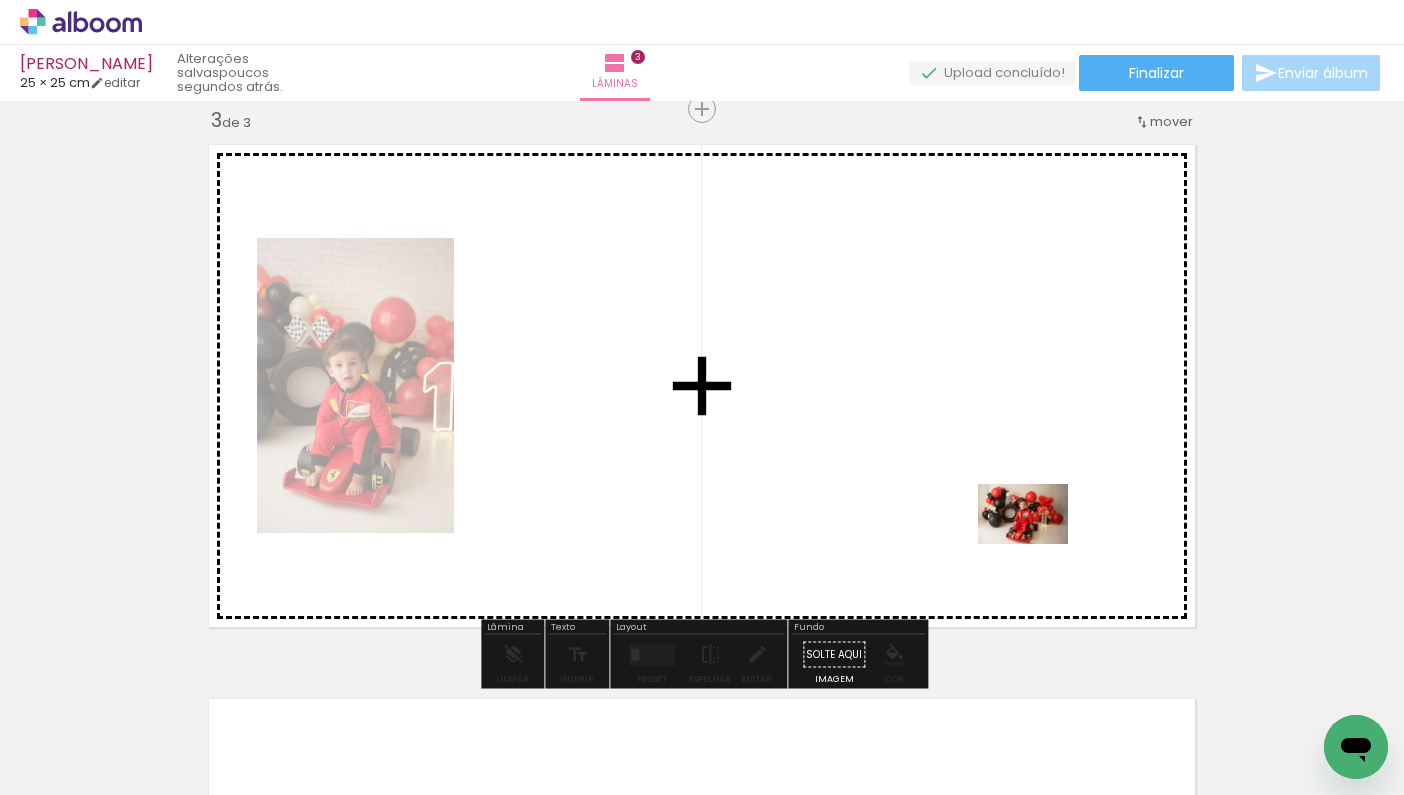 drag, startPoint x: 1141, startPoint y: 742, endPoint x: 1038, endPoint y: 544, distance: 223.18826 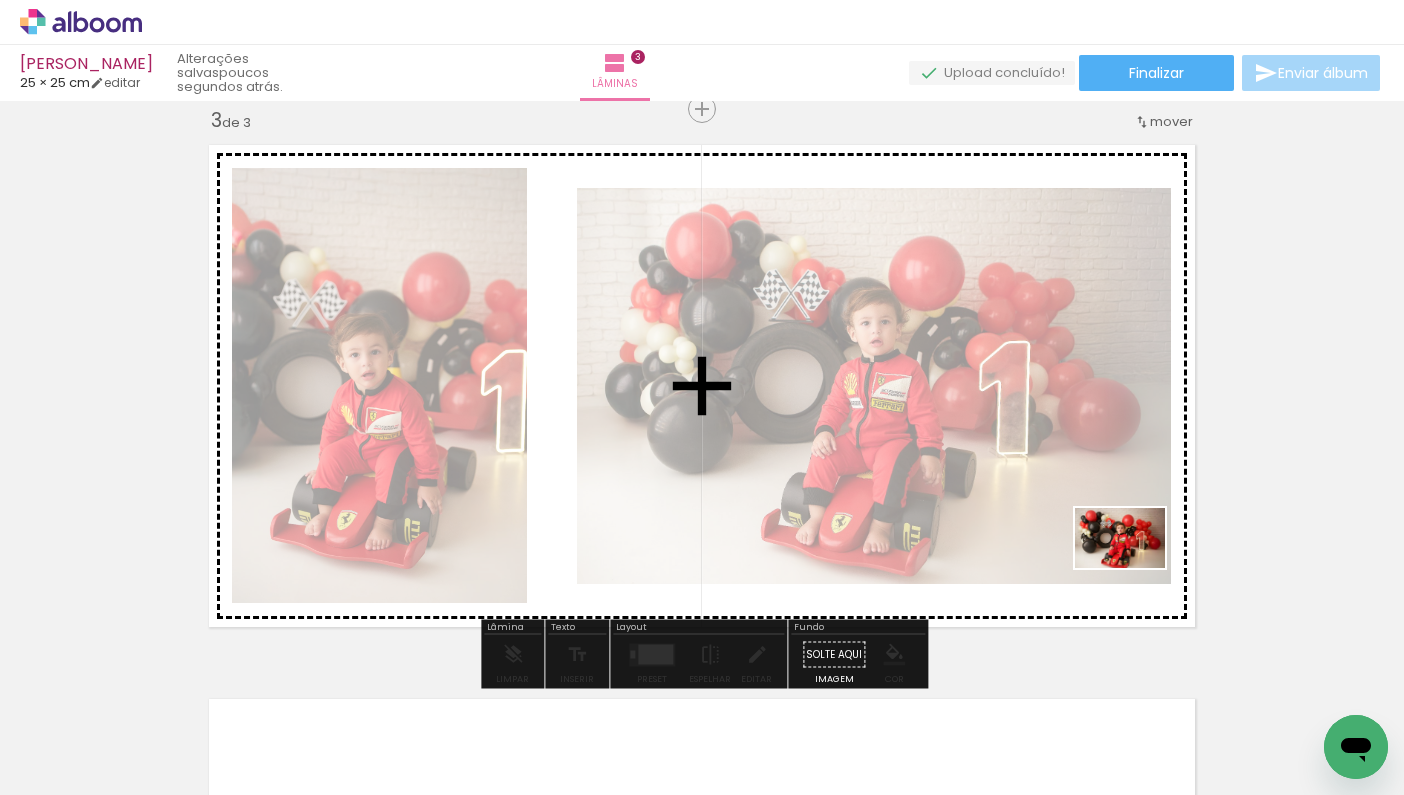 drag, startPoint x: 1233, startPoint y: 738, endPoint x: 1135, endPoint y: 568, distance: 196.22437 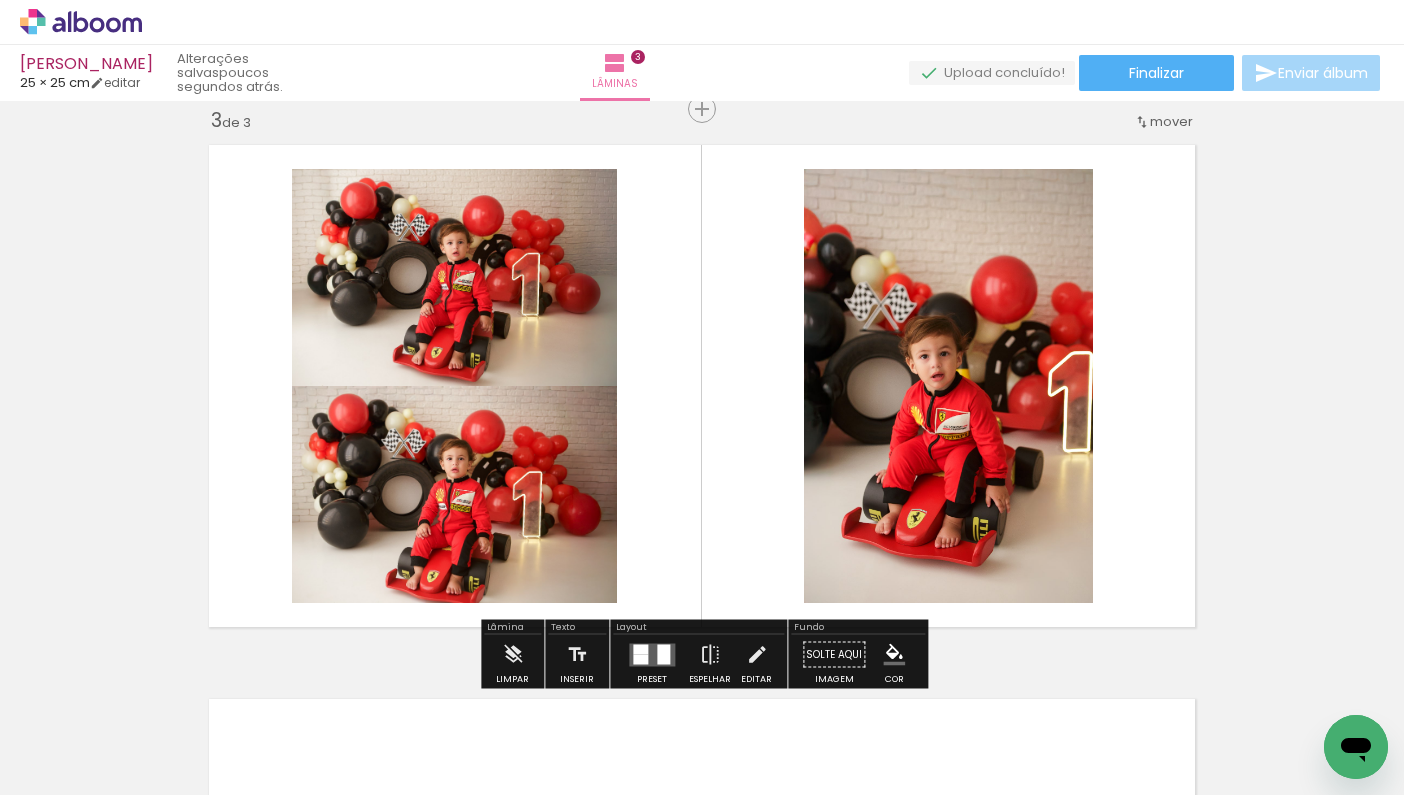 scroll, scrollTop: 0, scrollLeft: 886, axis: horizontal 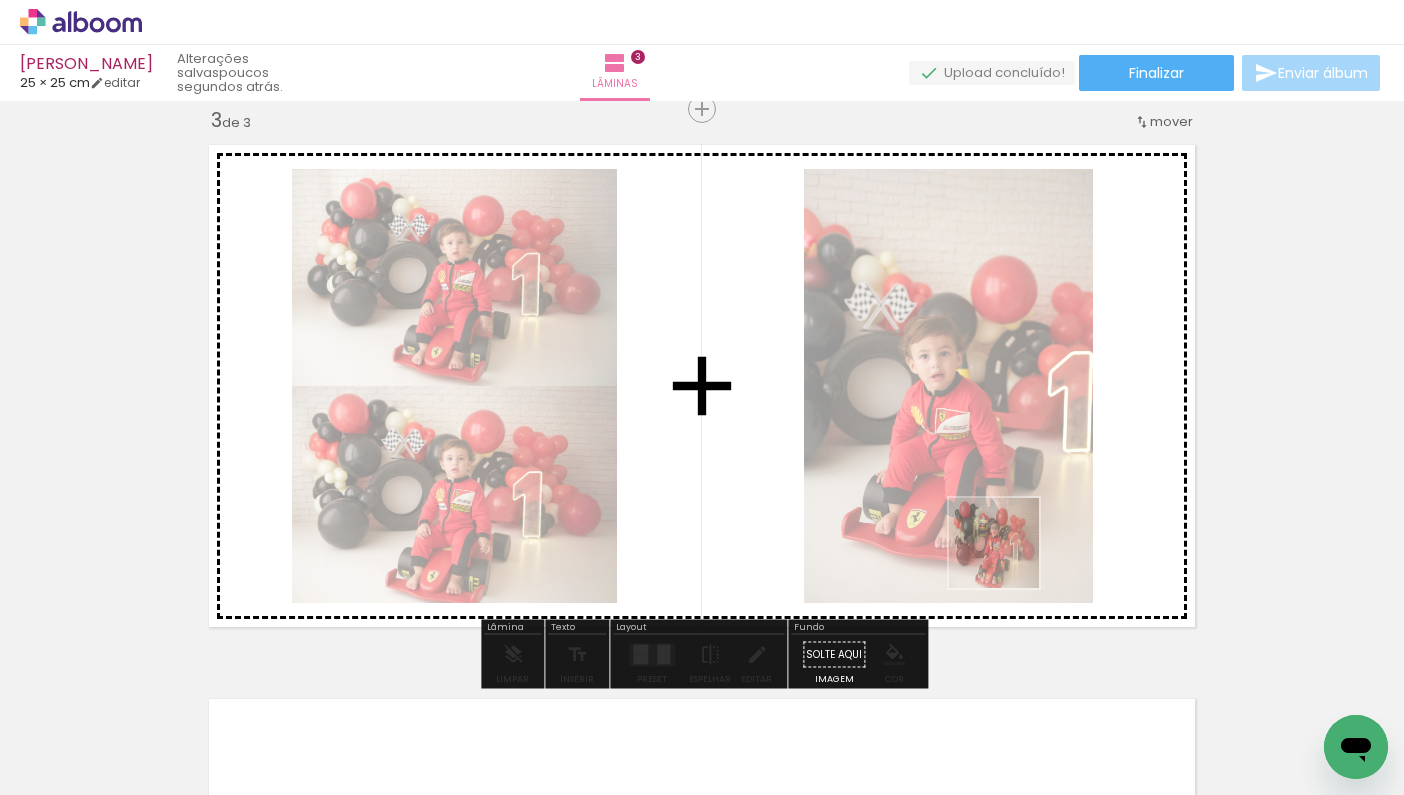 drag, startPoint x: 1002, startPoint y: 738, endPoint x: 1009, endPoint y: 558, distance: 180.13606 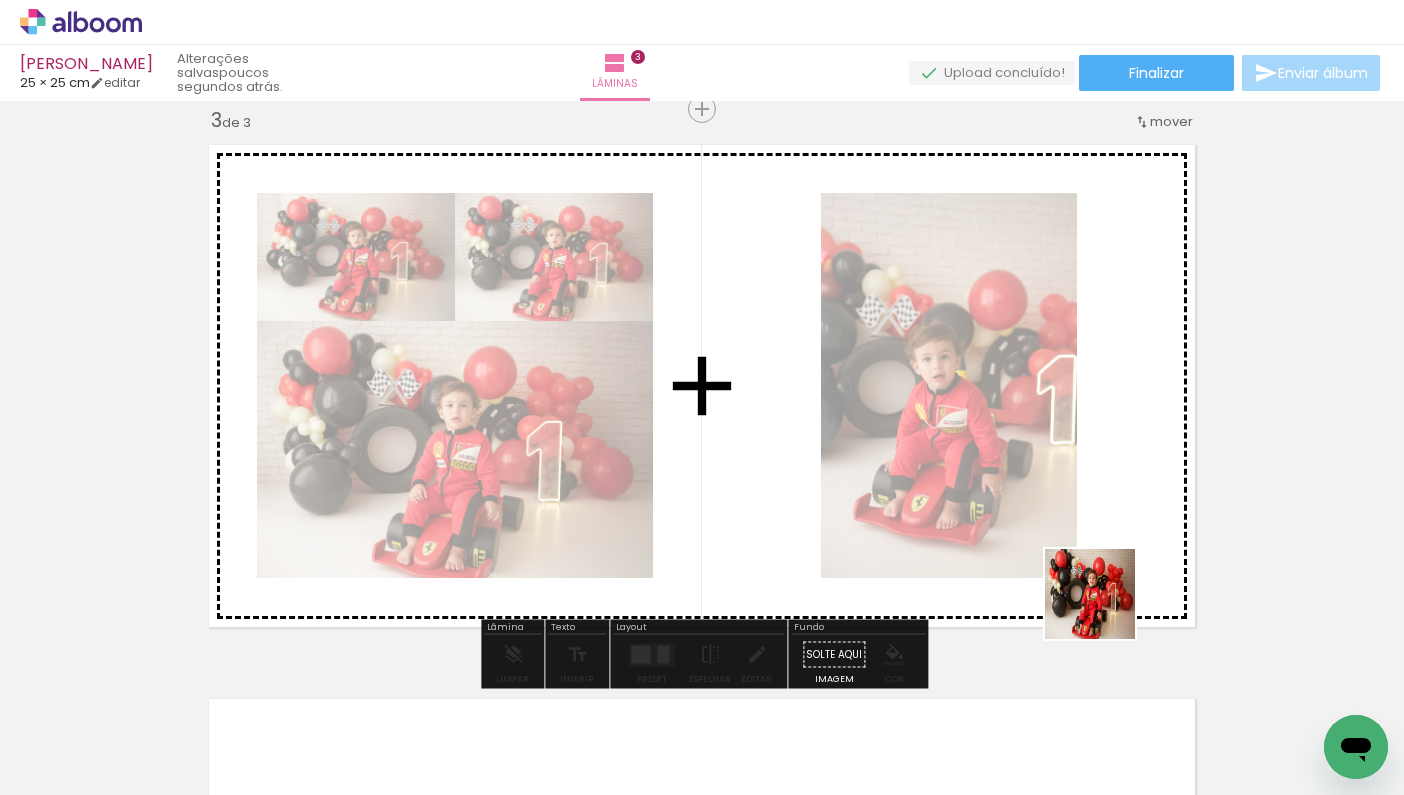 drag, startPoint x: 1126, startPoint y: 724, endPoint x: 1081, endPoint y: 550, distance: 179.7248 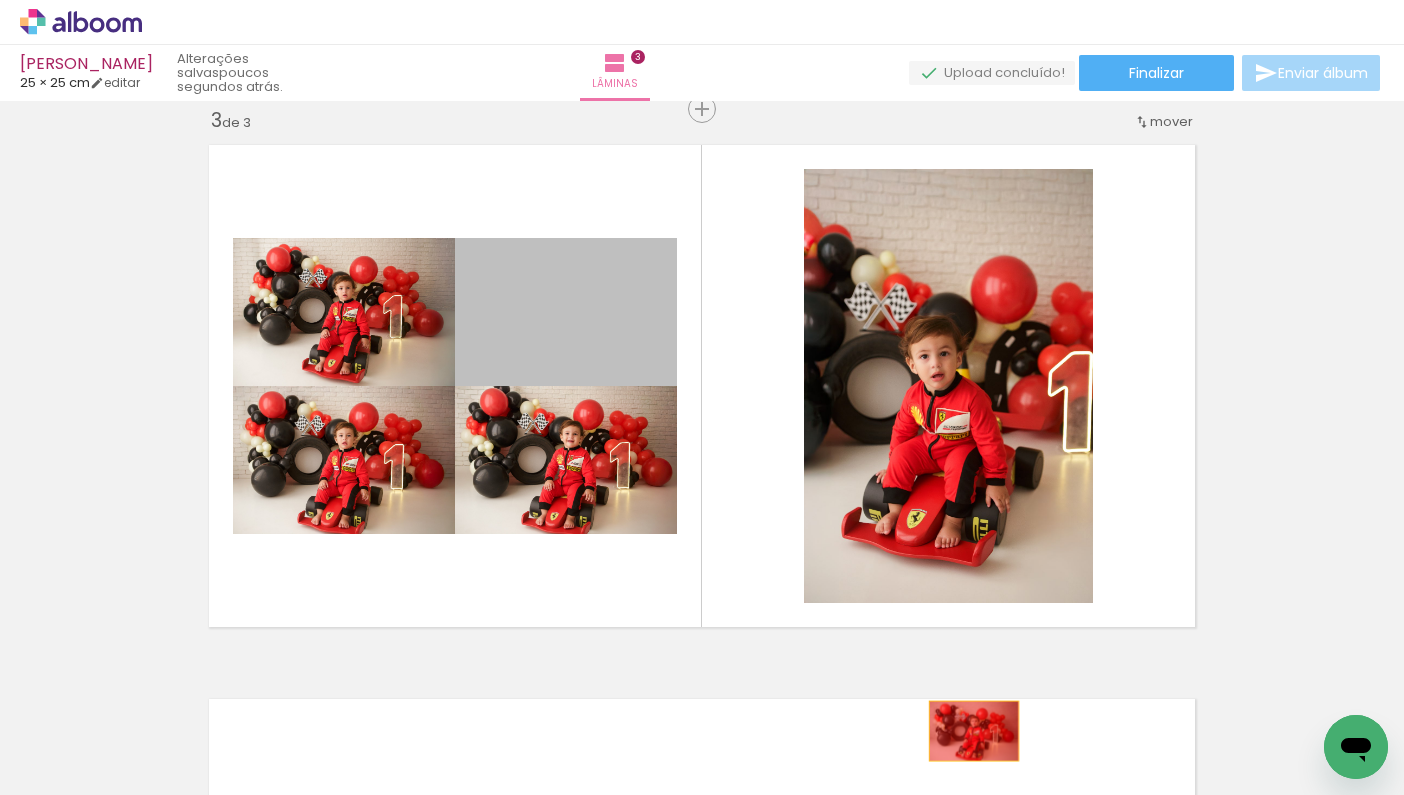 drag, startPoint x: 587, startPoint y: 352, endPoint x: 978, endPoint y: 732, distance: 545.2348 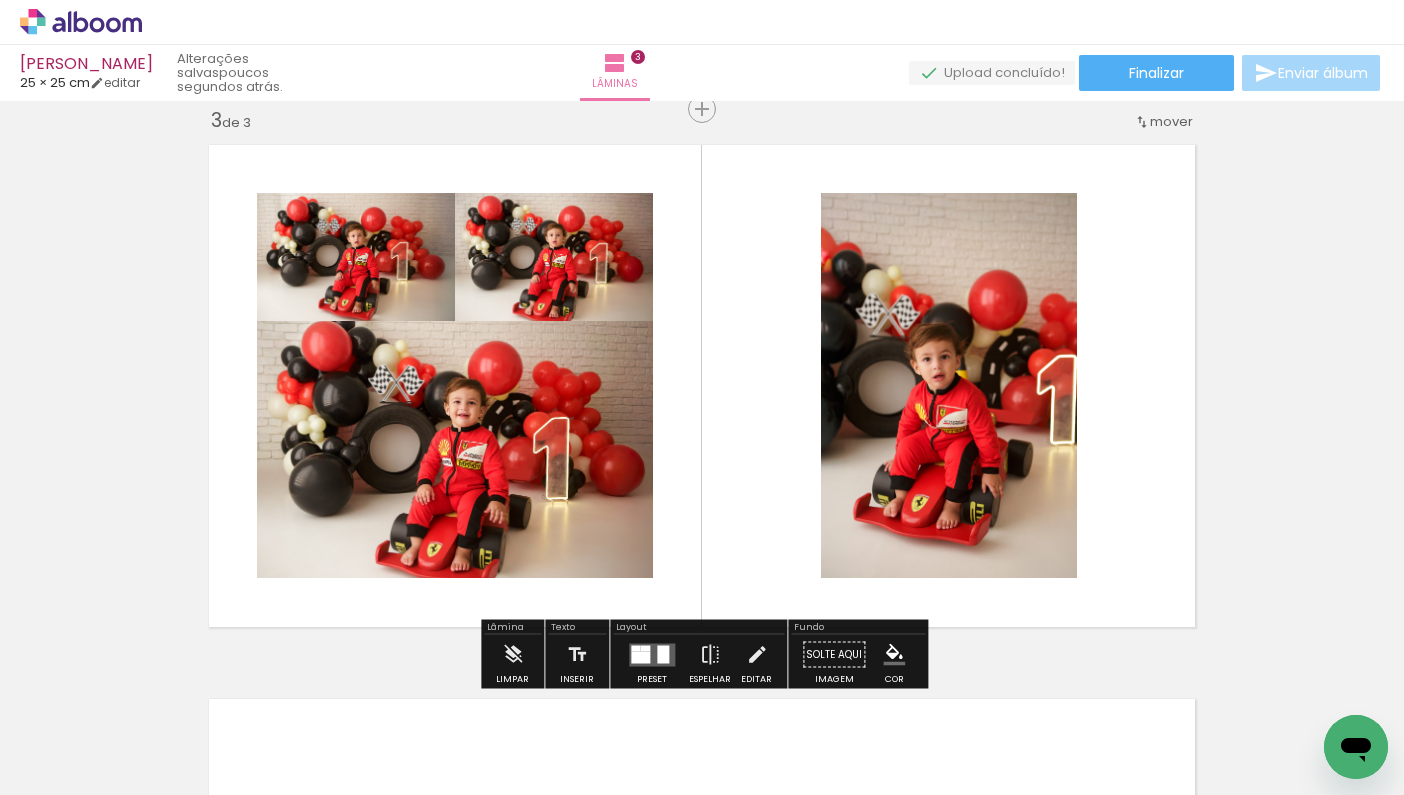 scroll, scrollTop: 0, scrollLeft: 1056, axis: horizontal 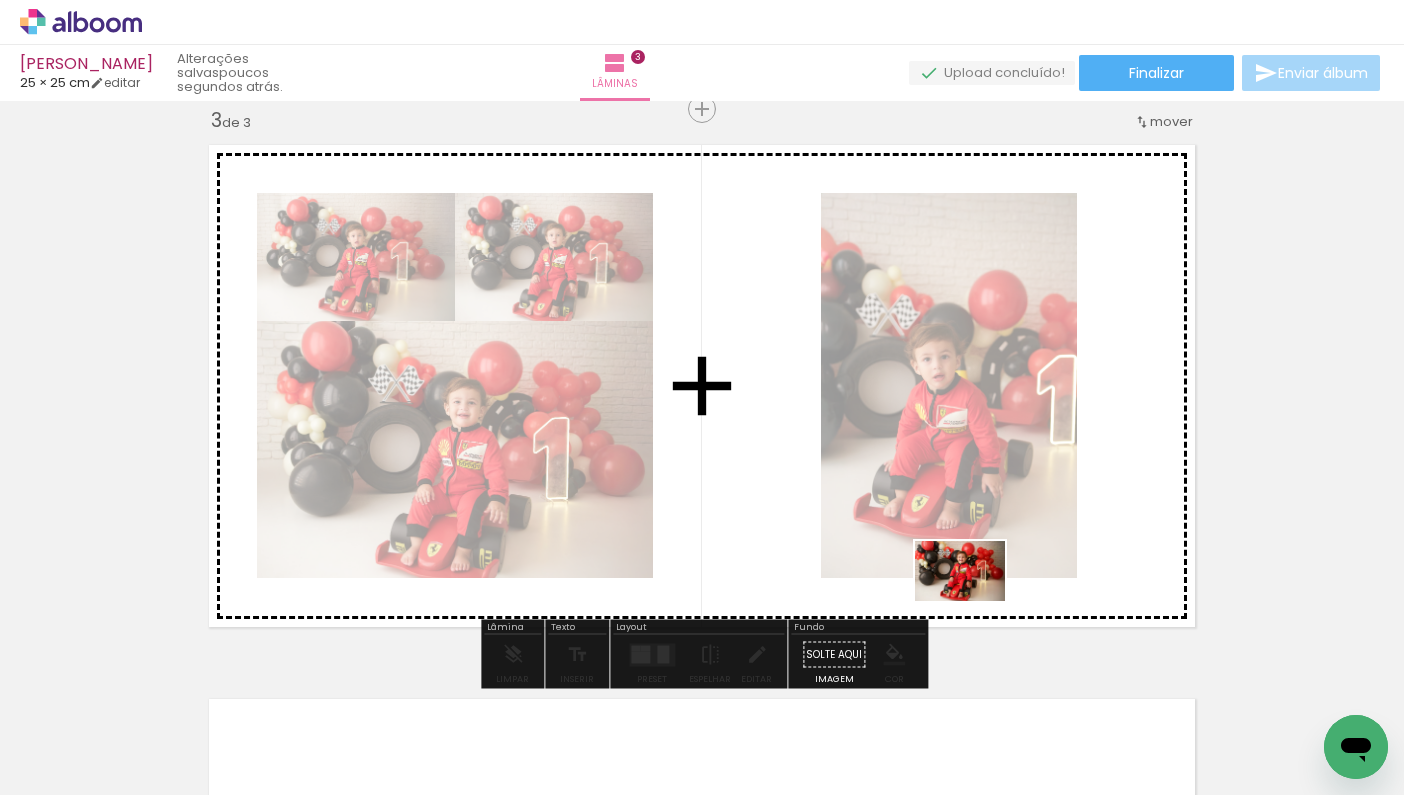 drag, startPoint x: 1085, startPoint y: 751, endPoint x: 974, endPoint y: 601, distance: 186.60385 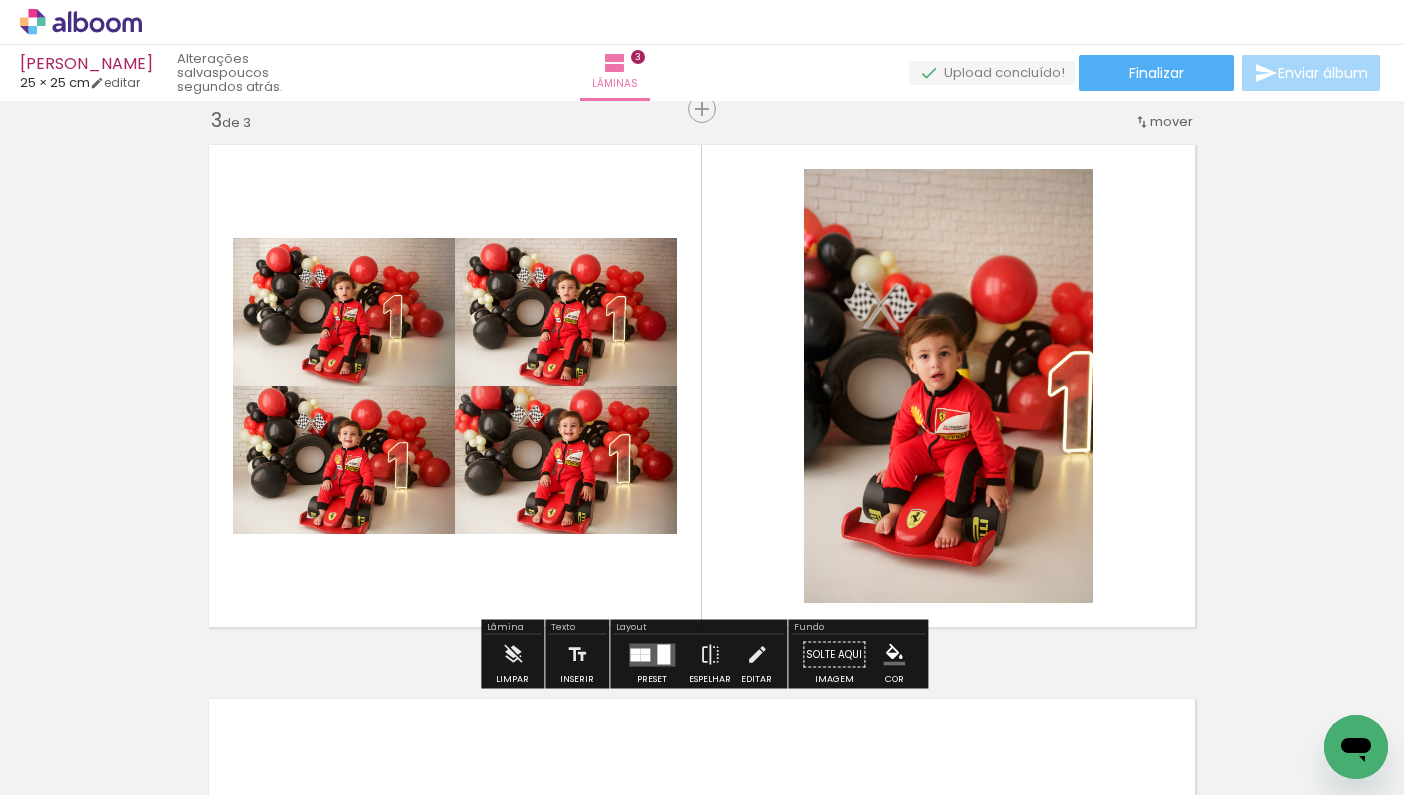 scroll, scrollTop: 0, scrollLeft: 1166, axis: horizontal 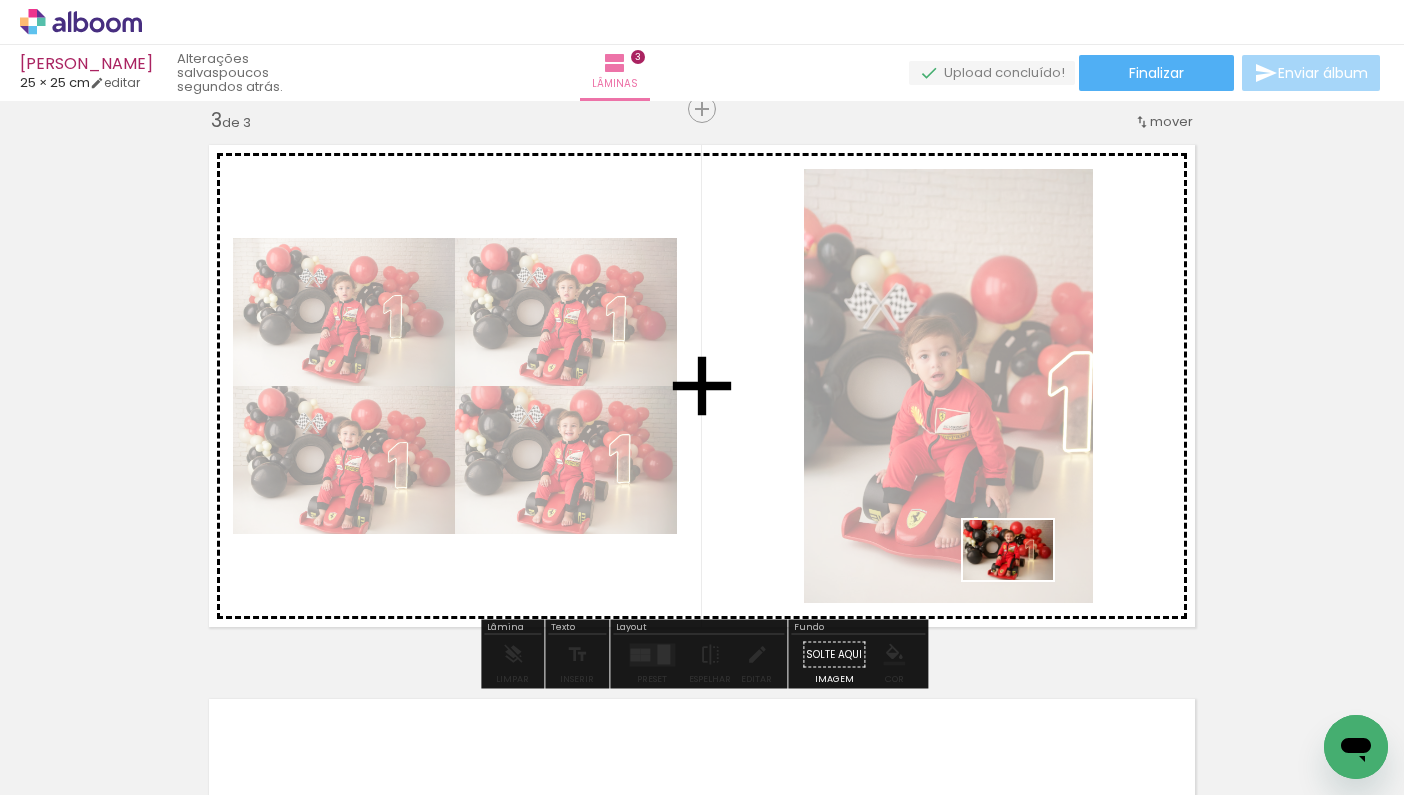 drag, startPoint x: 1064, startPoint y: 729, endPoint x: 1022, endPoint y: 580, distance: 154.80634 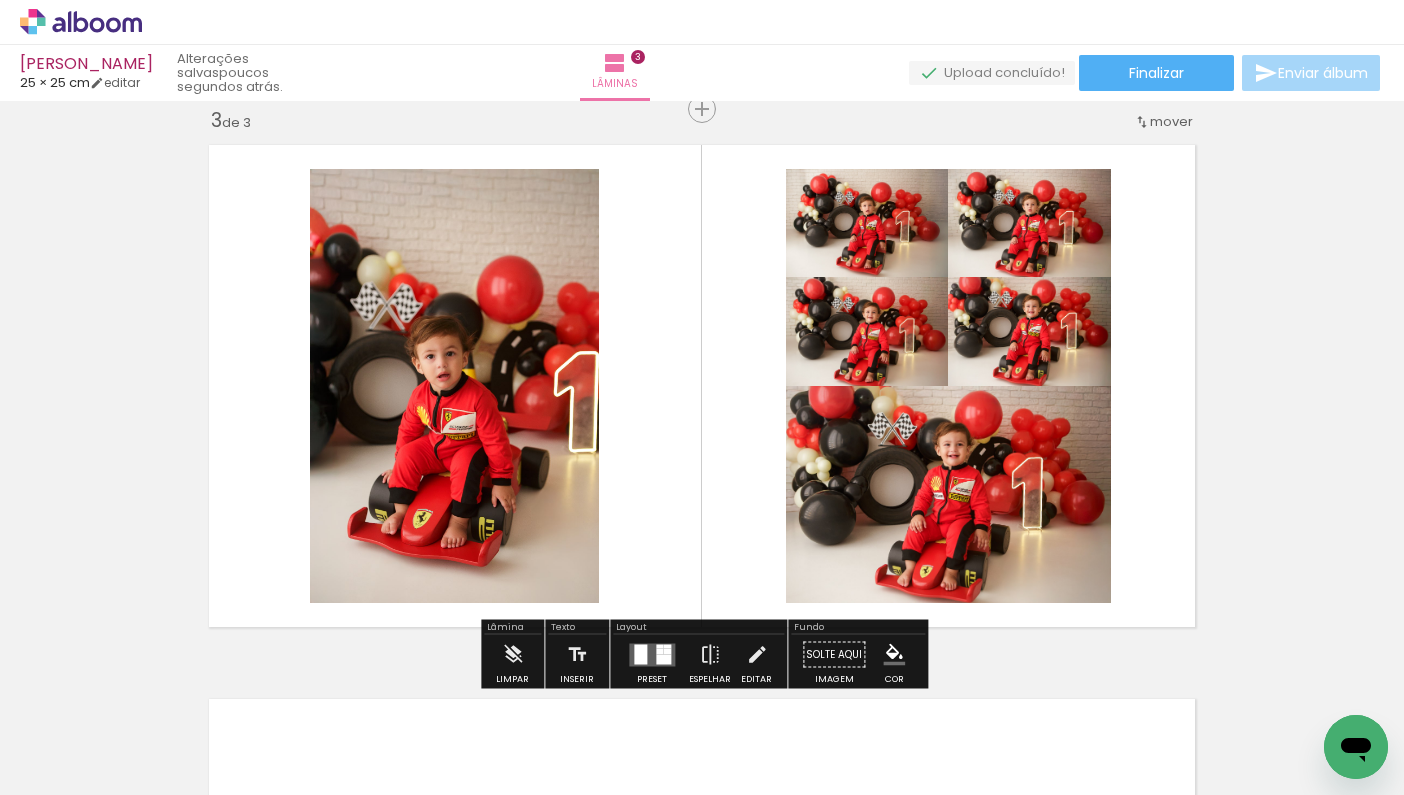 click at bounding box center [659, 646] 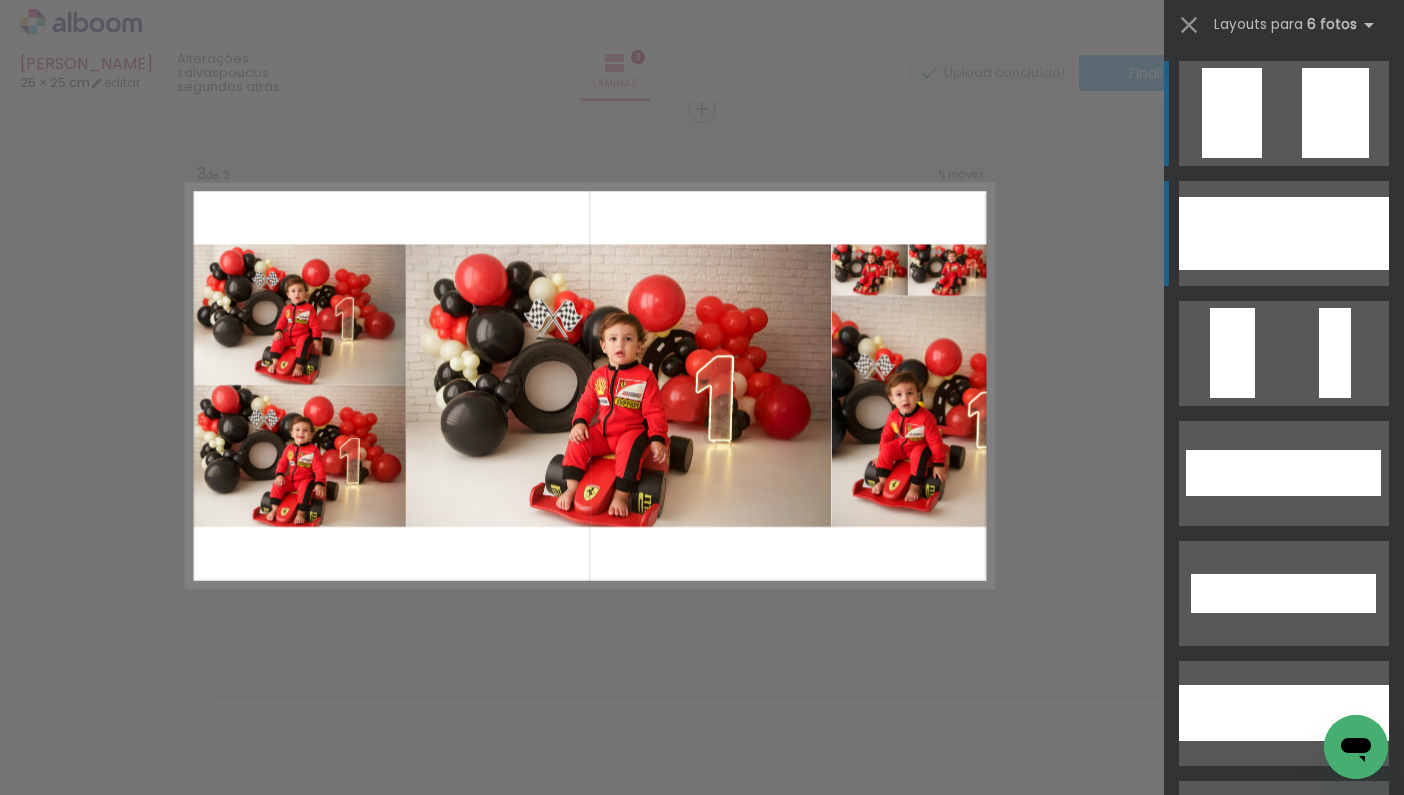 click at bounding box center (1293, 233) 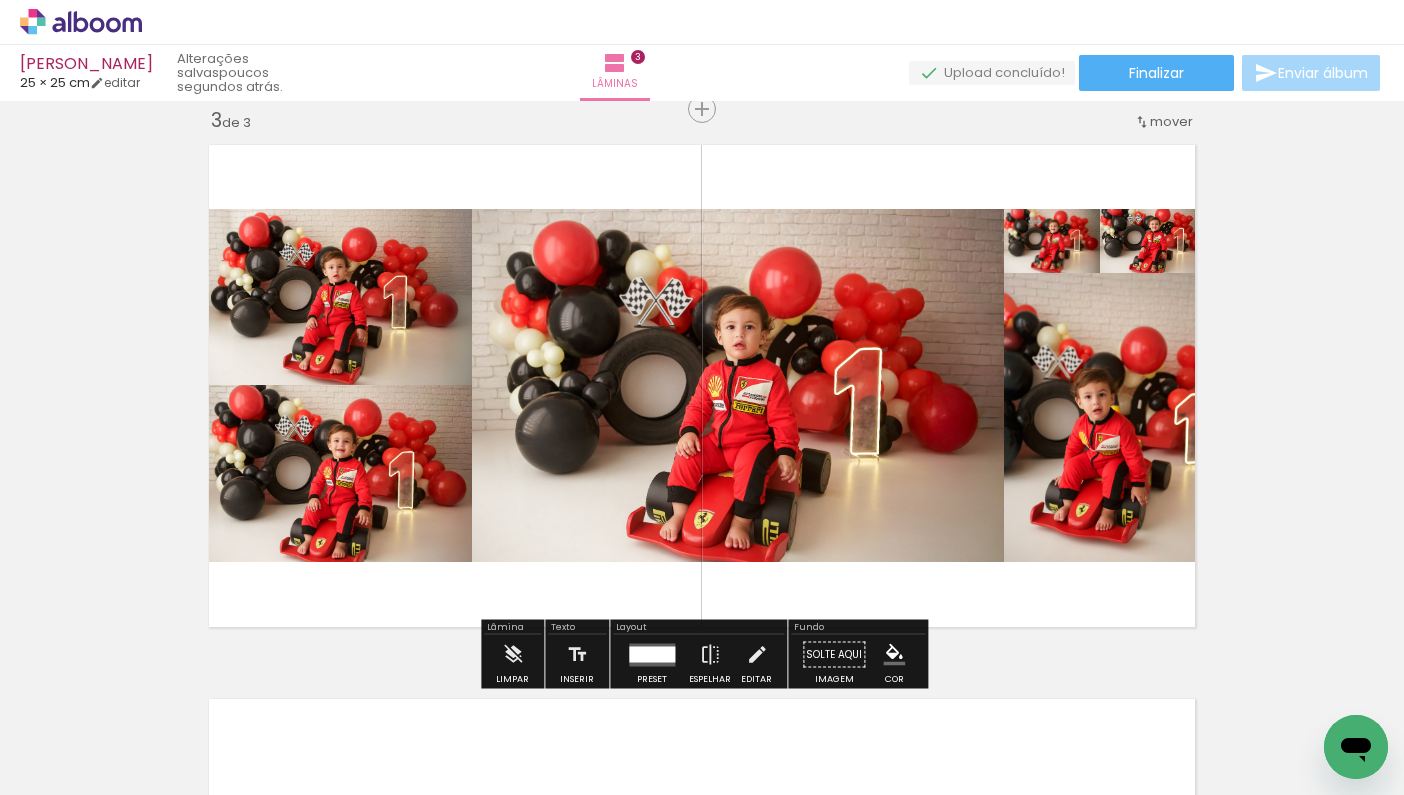 scroll, scrollTop: 0, scrollLeft: 1820, axis: horizontal 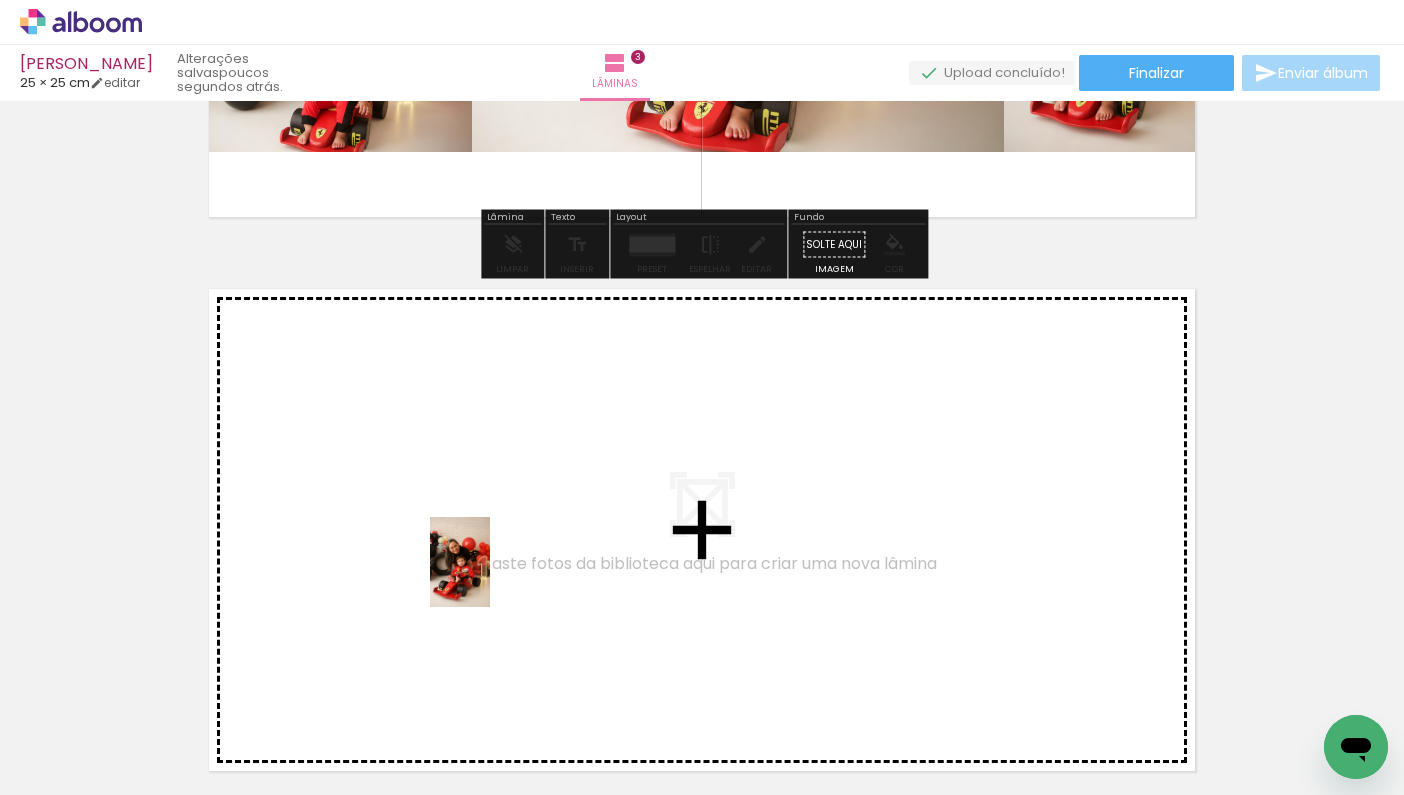 drag, startPoint x: 512, startPoint y: 744, endPoint x: 490, endPoint y: 577, distance: 168.44287 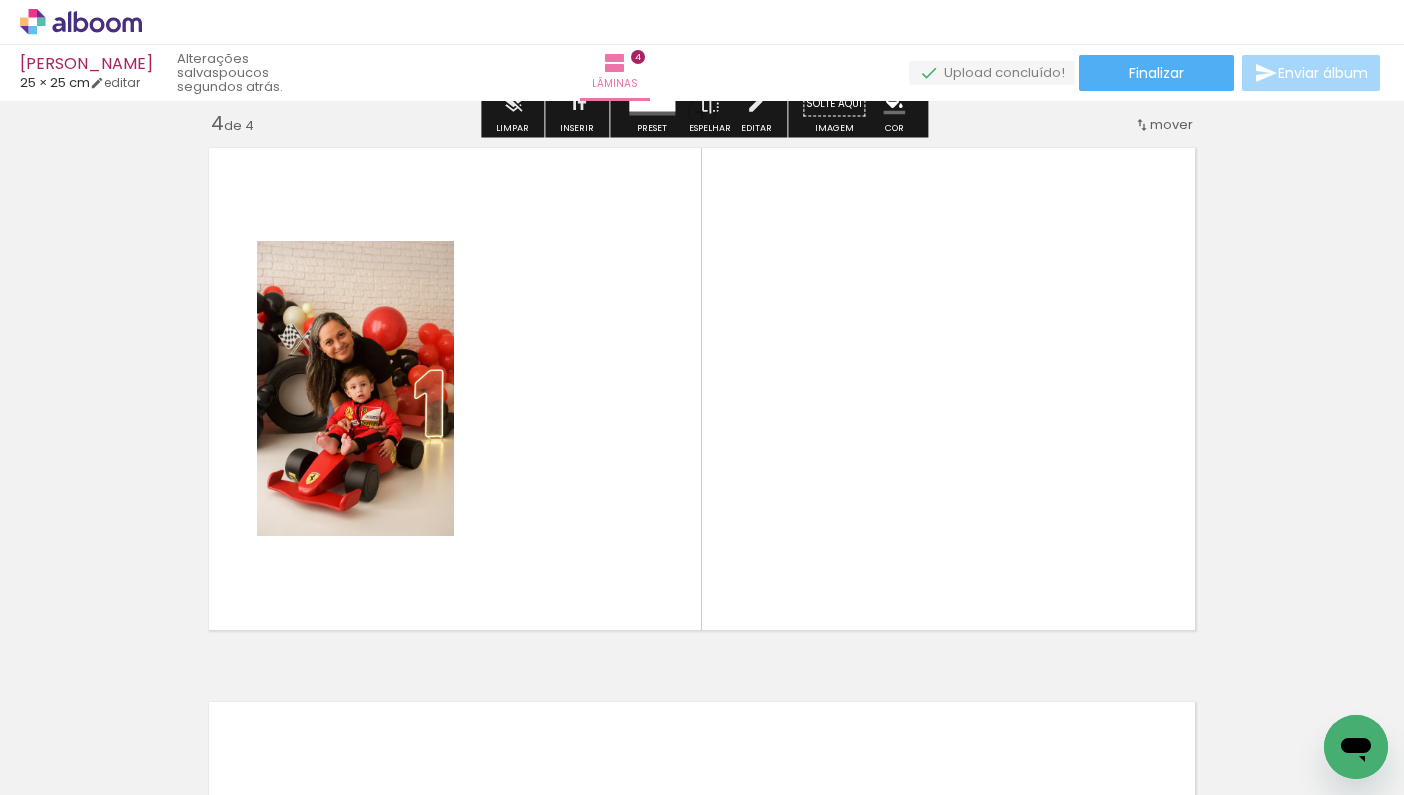 scroll, scrollTop: 1687, scrollLeft: 0, axis: vertical 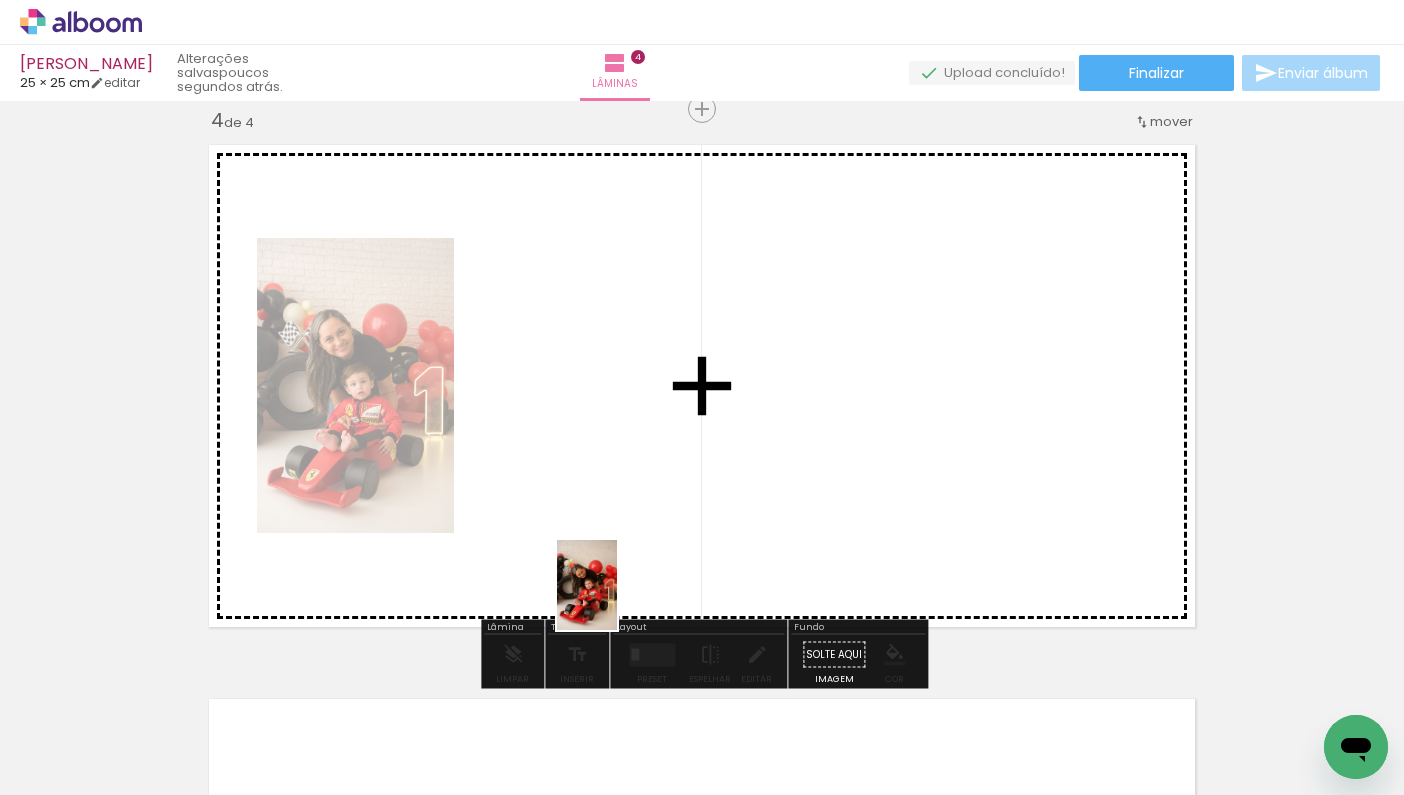 drag, startPoint x: 631, startPoint y: 747, endPoint x: 615, endPoint y: 597, distance: 150.85092 